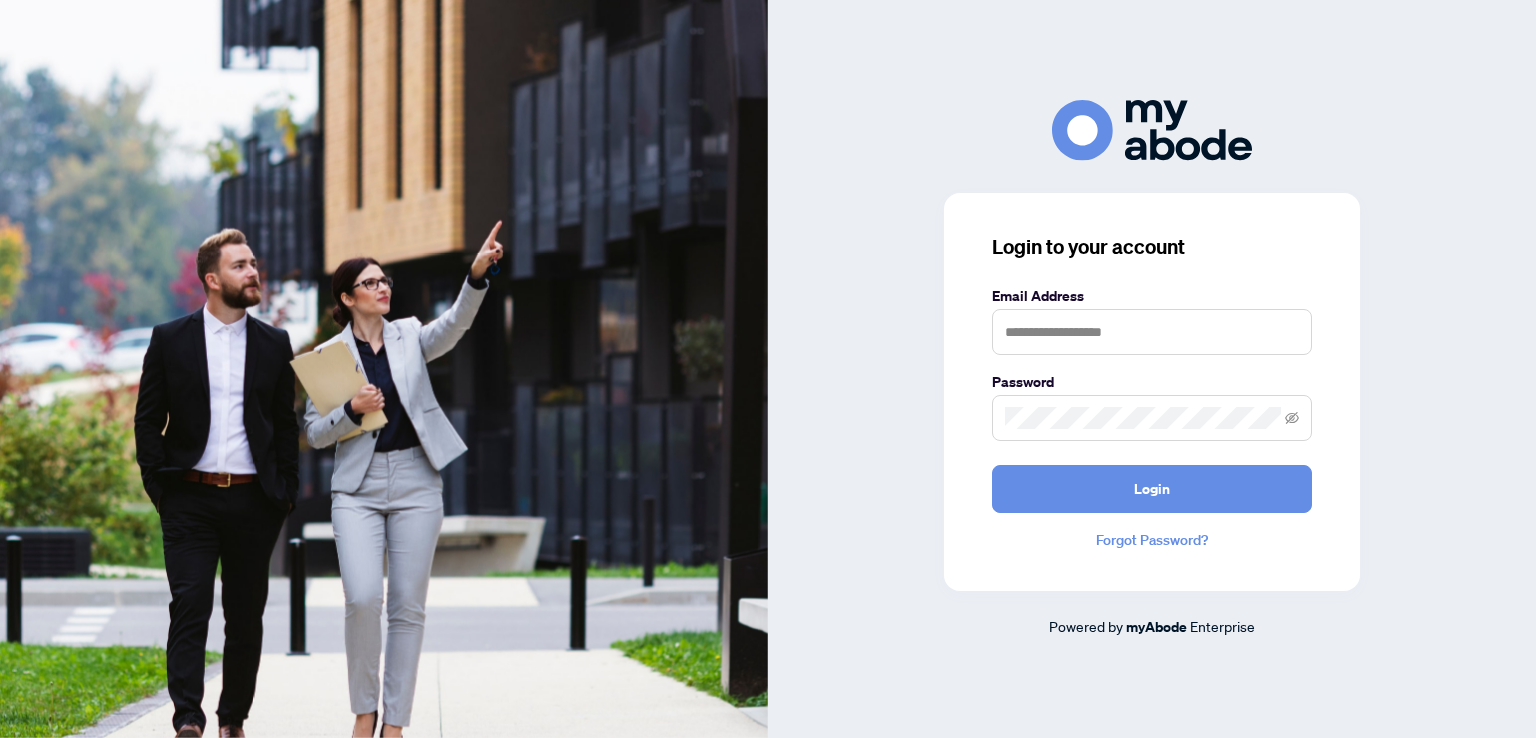 scroll, scrollTop: 0, scrollLeft: 0, axis: both 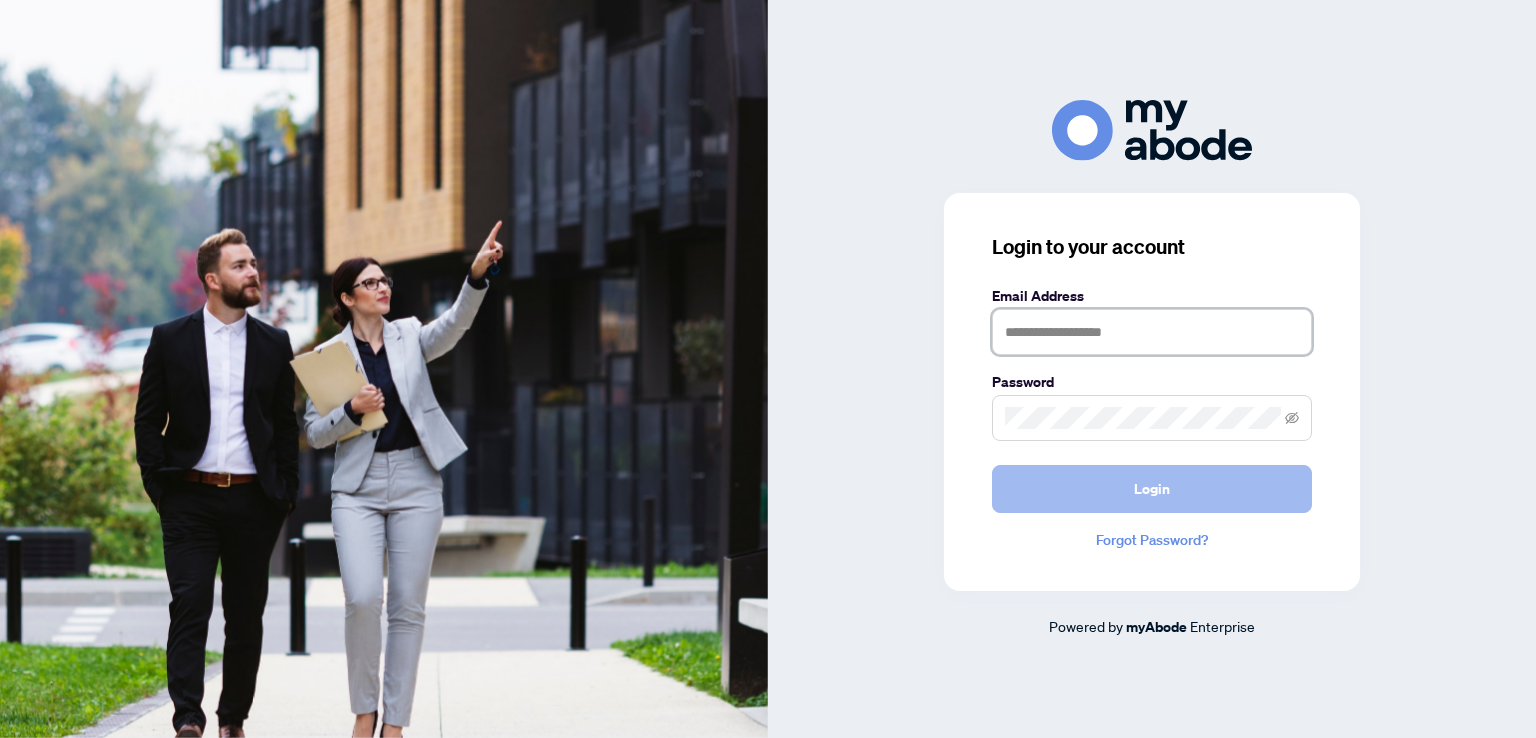 type on "**********" 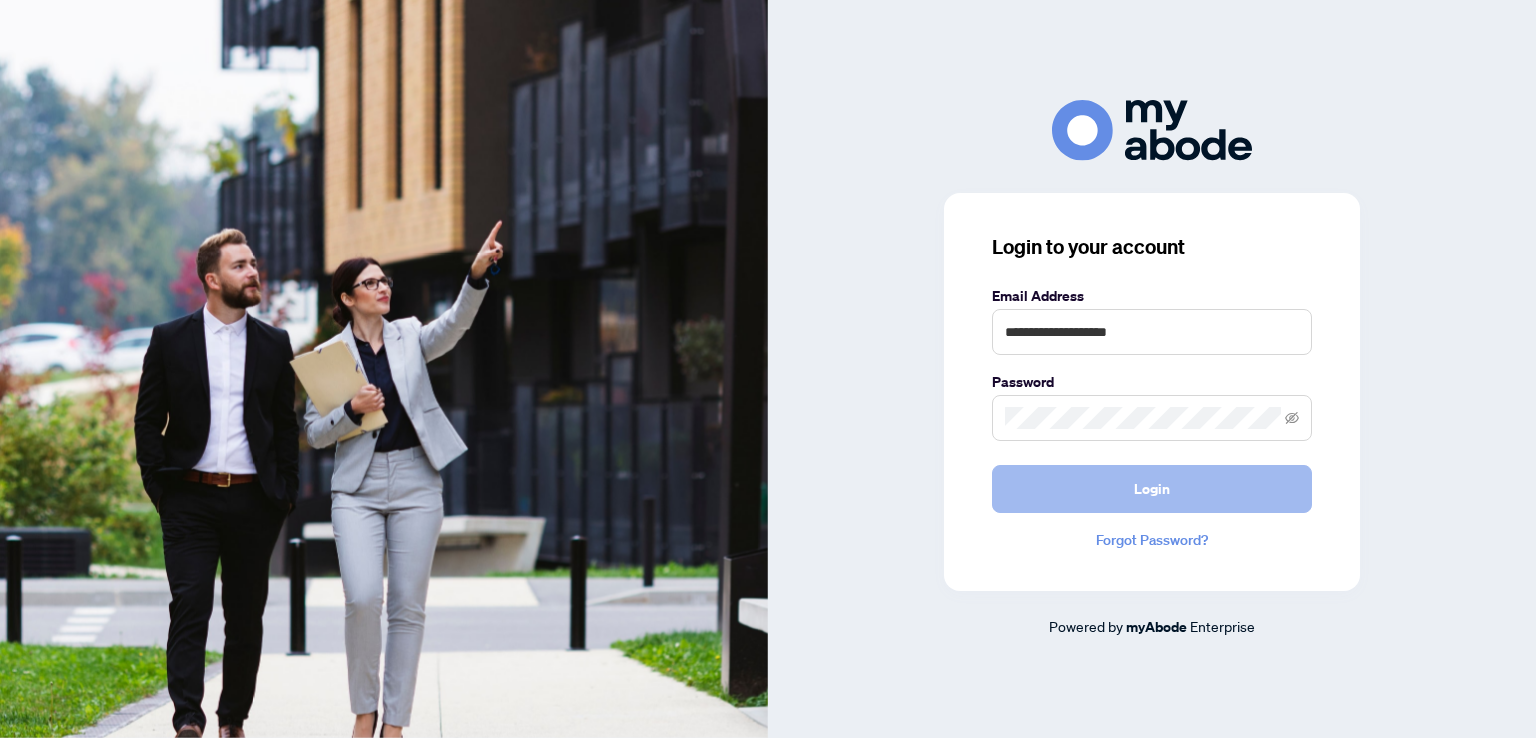 click on "Login" at bounding box center (1152, 489) 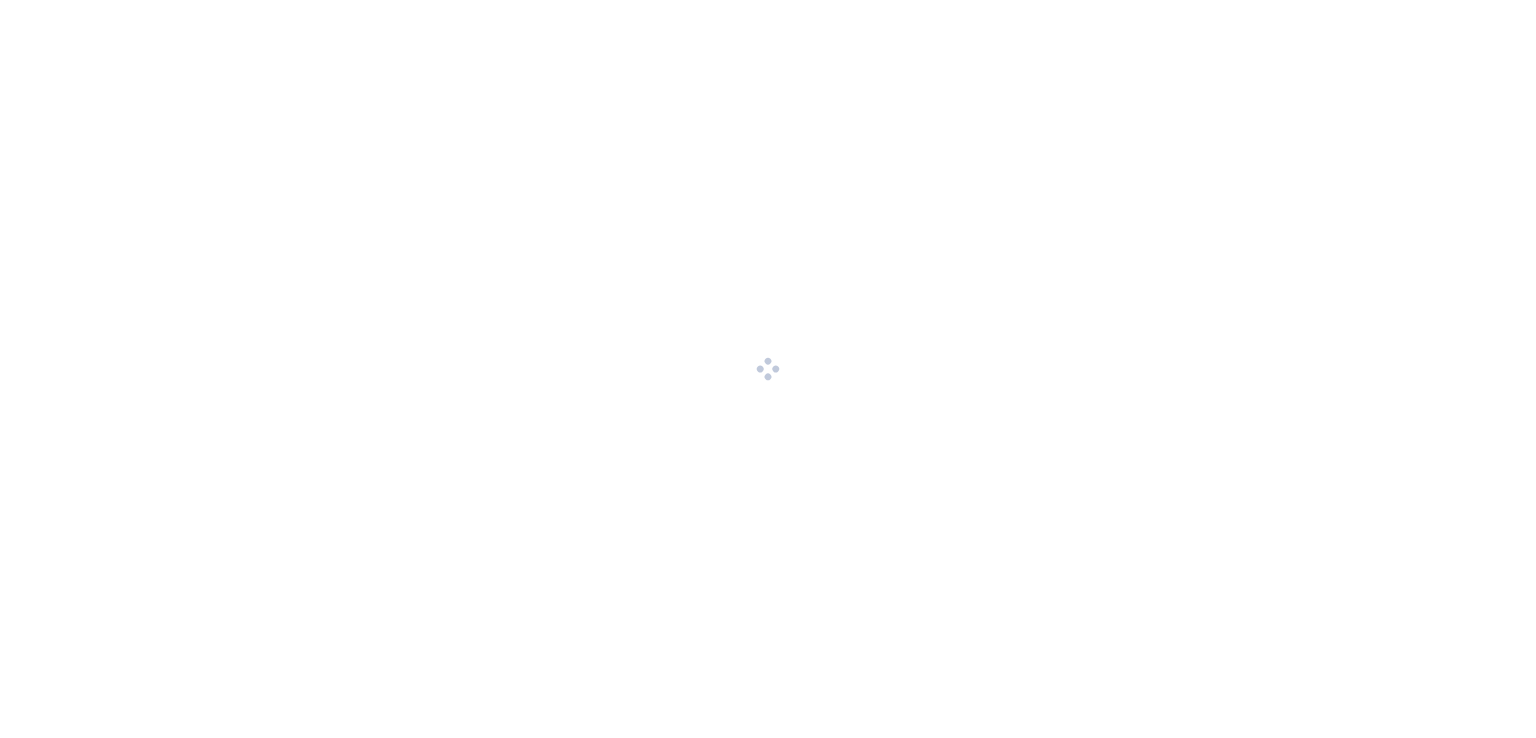scroll, scrollTop: 0, scrollLeft: 0, axis: both 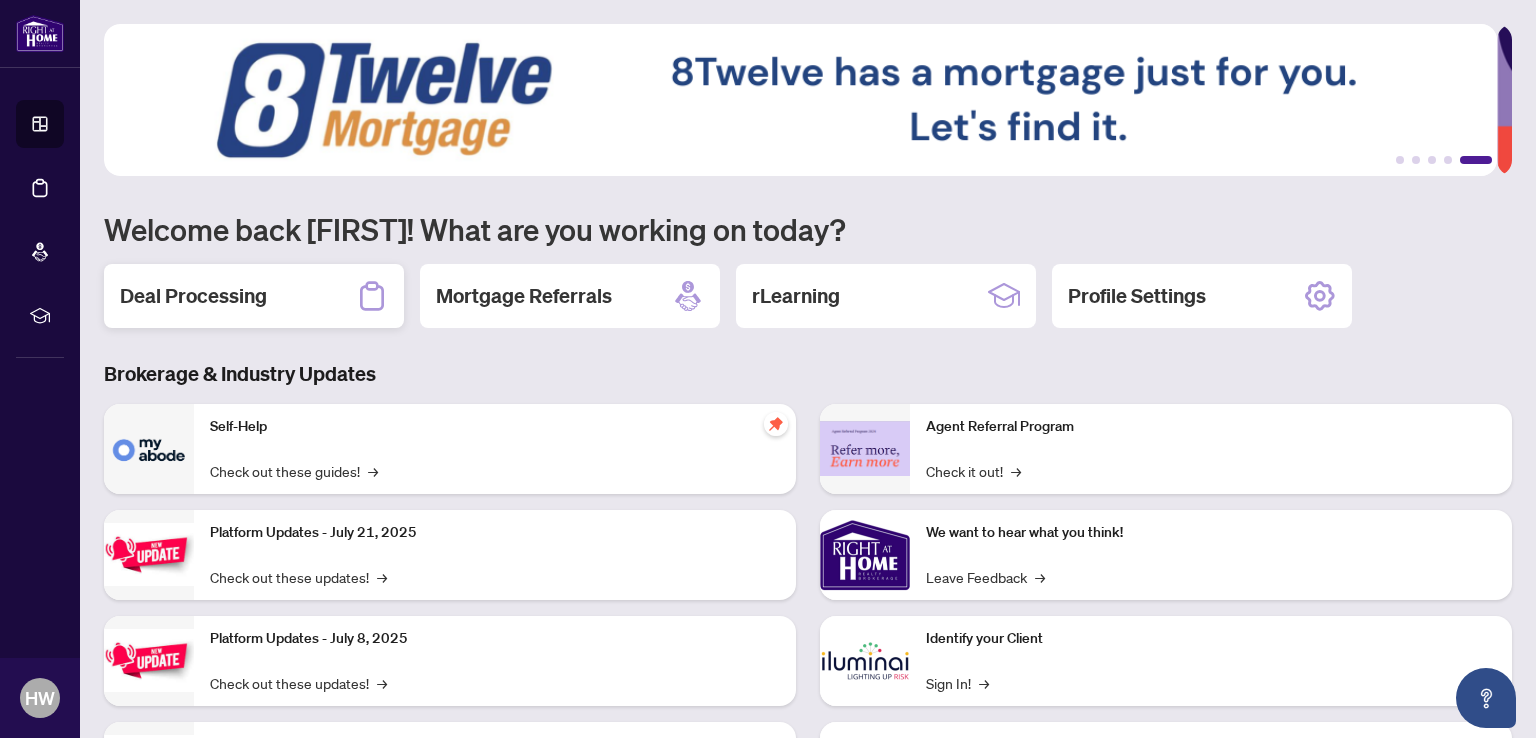 click on "Deal Processing" at bounding box center (254, 296) 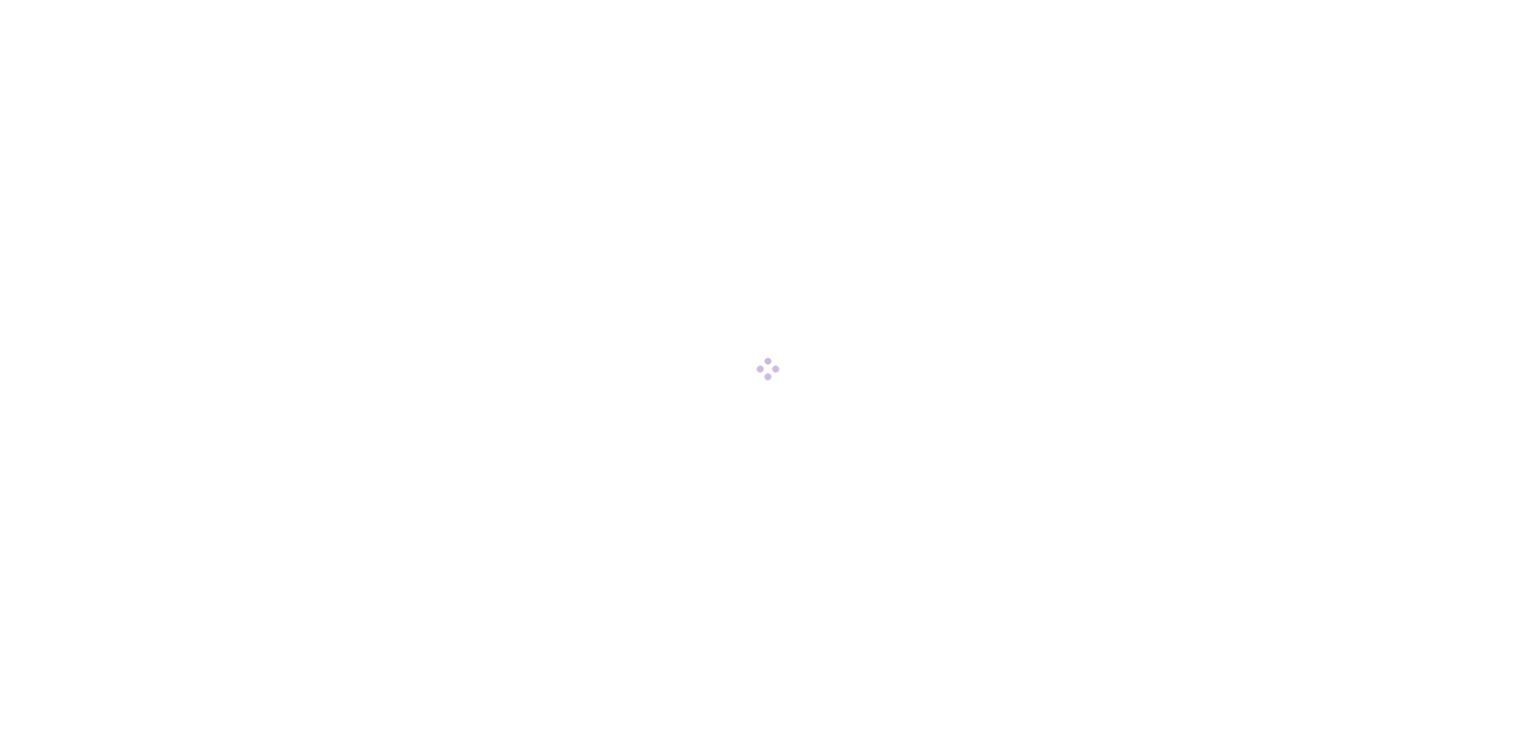 scroll, scrollTop: 0, scrollLeft: 0, axis: both 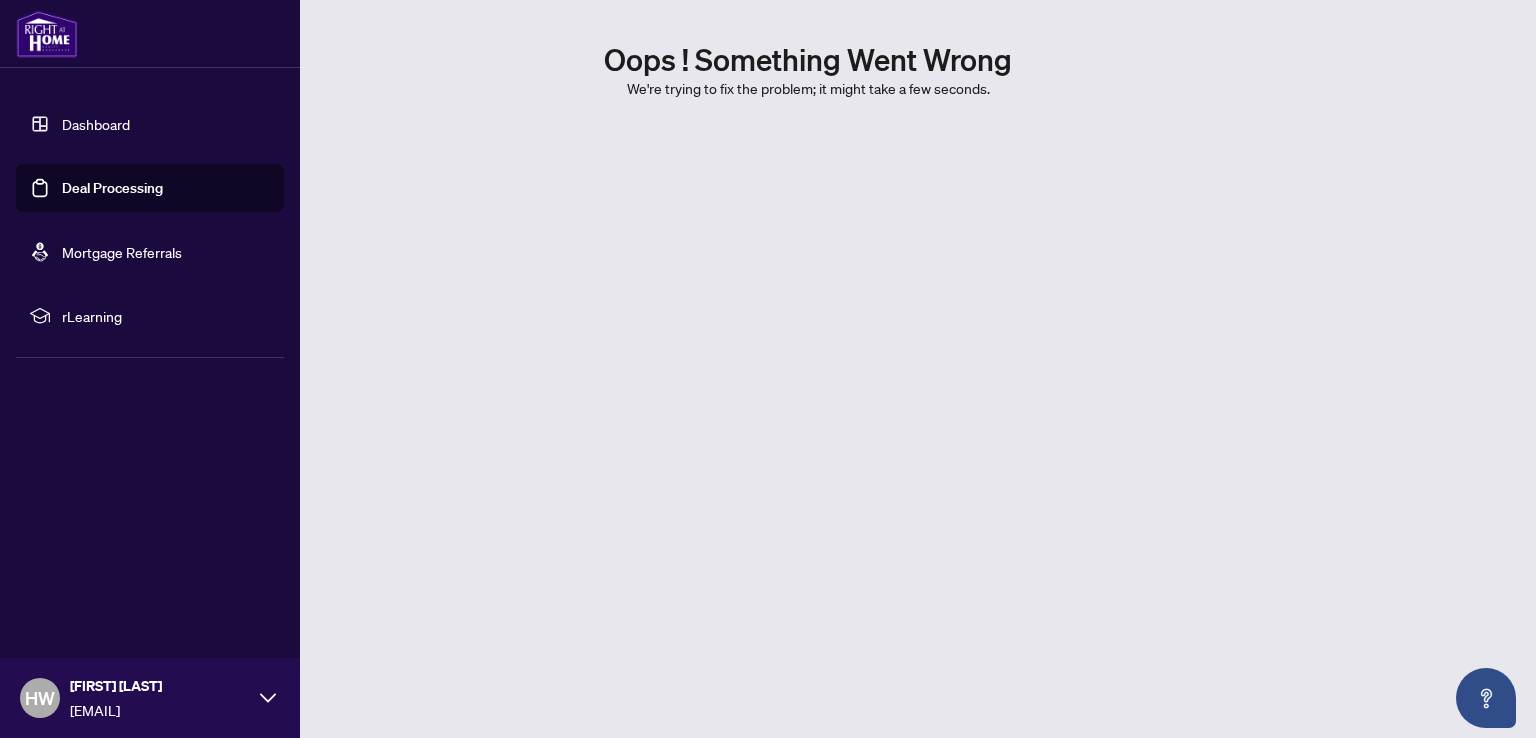 click on "Dashboard" at bounding box center [96, 124] 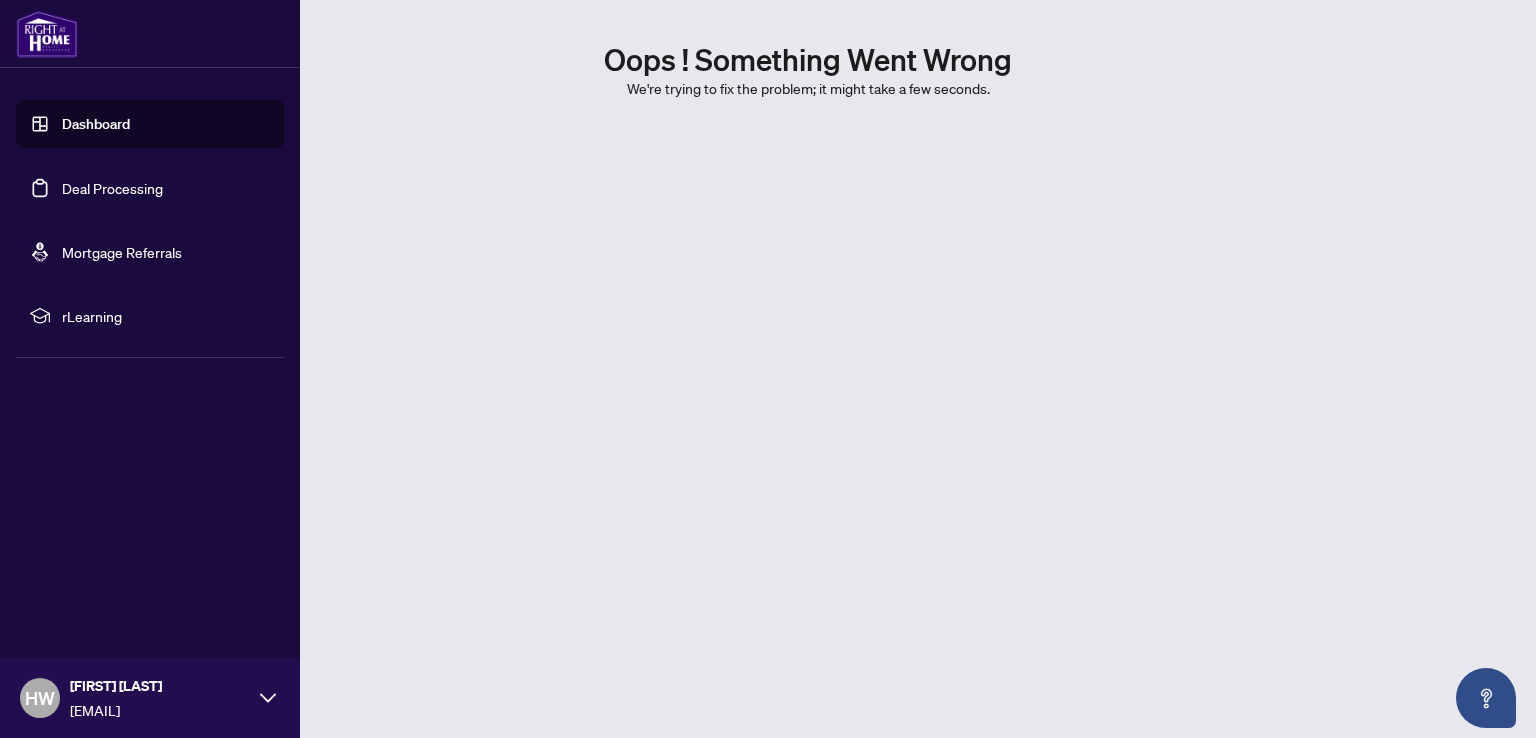 click on "Dashboard" at bounding box center [96, 124] 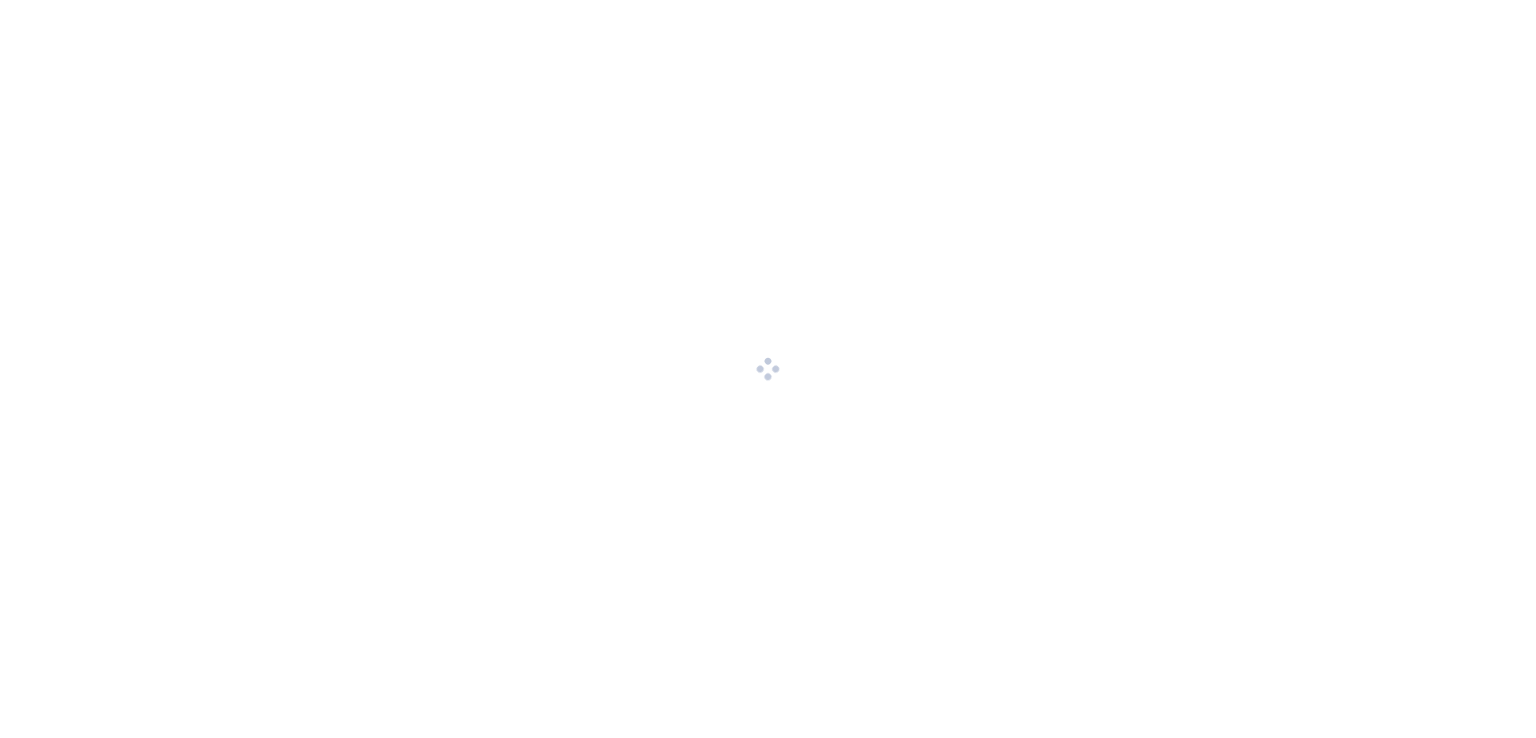 scroll, scrollTop: 0, scrollLeft: 0, axis: both 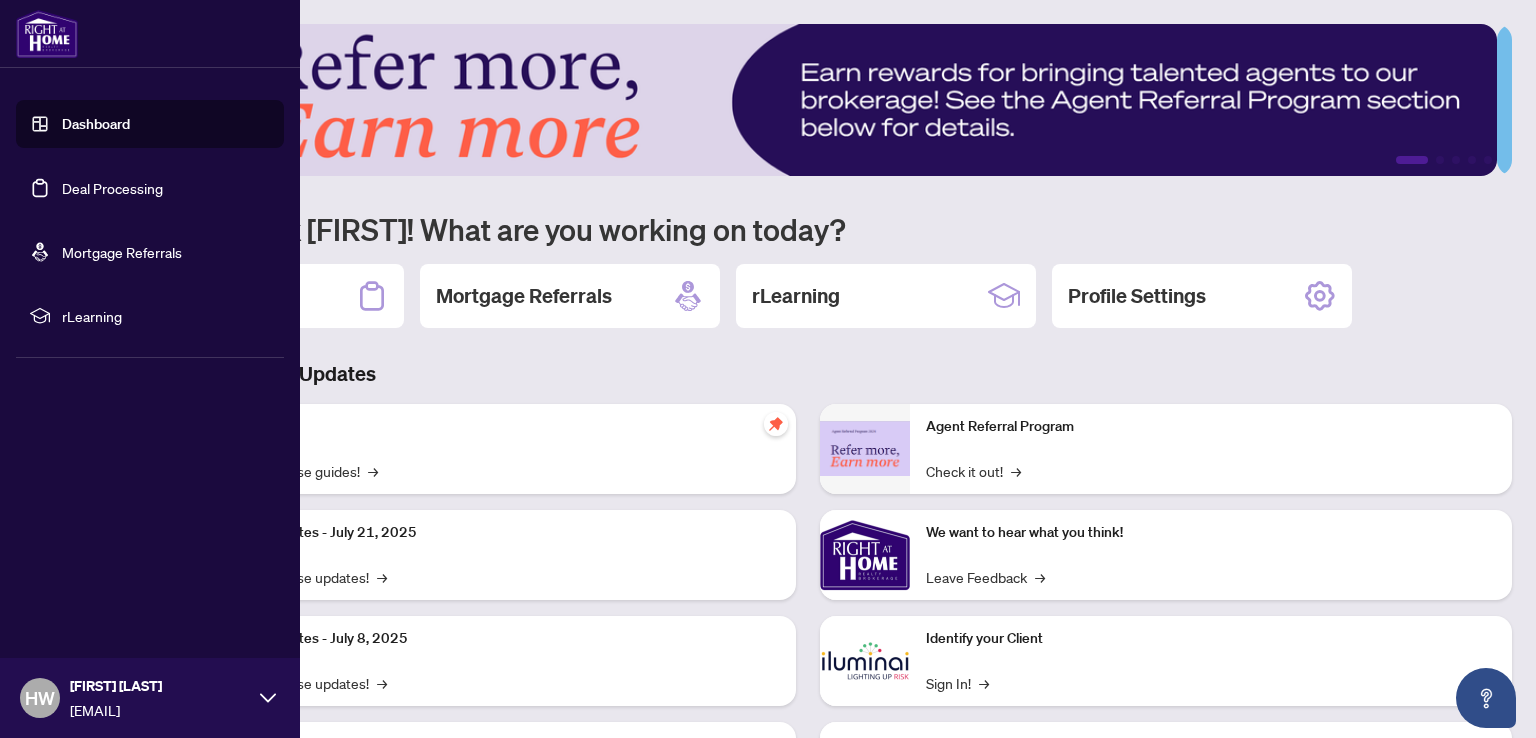 click on "Dashboard" at bounding box center (96, 124) 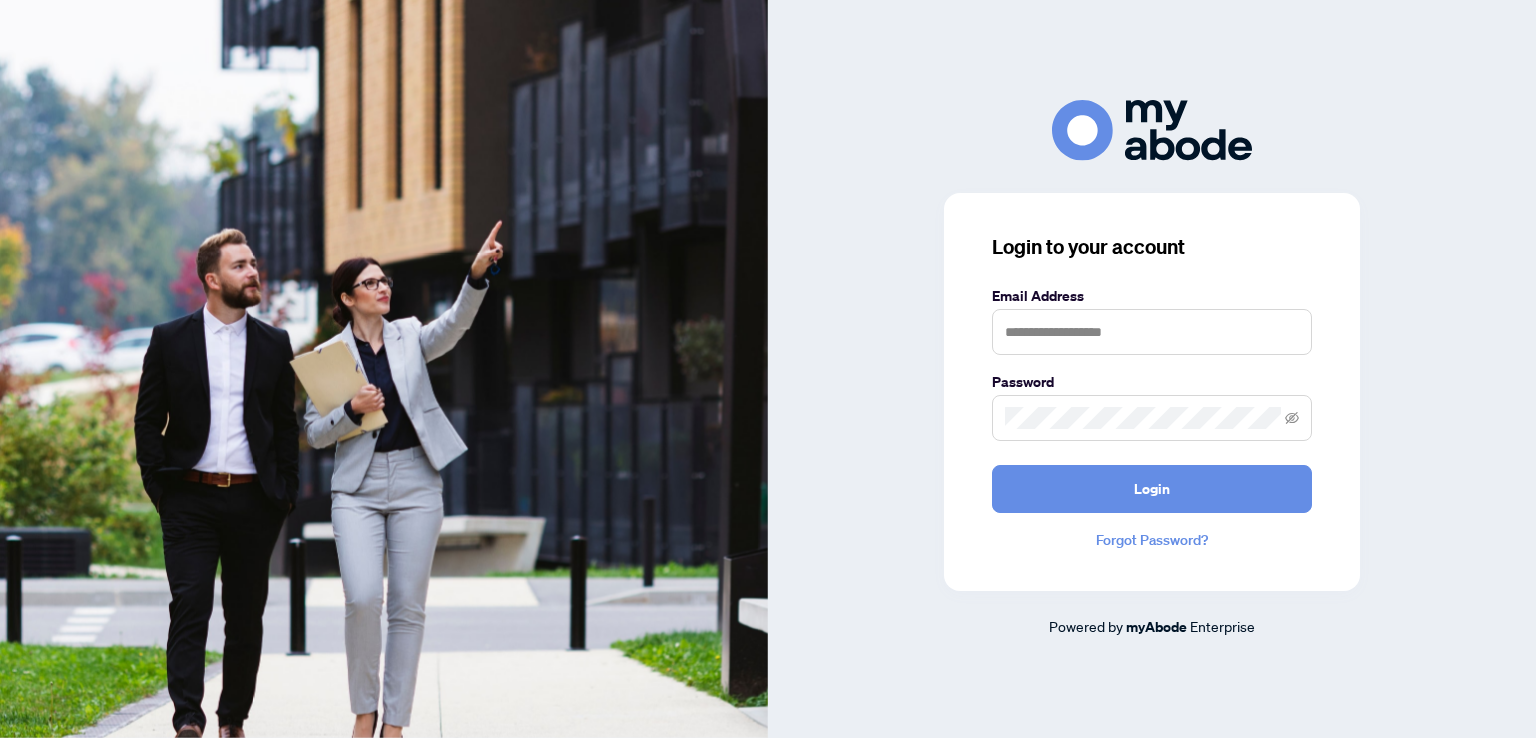 scroll, scrollTop: 0, scrollLeft: 0, axis: both 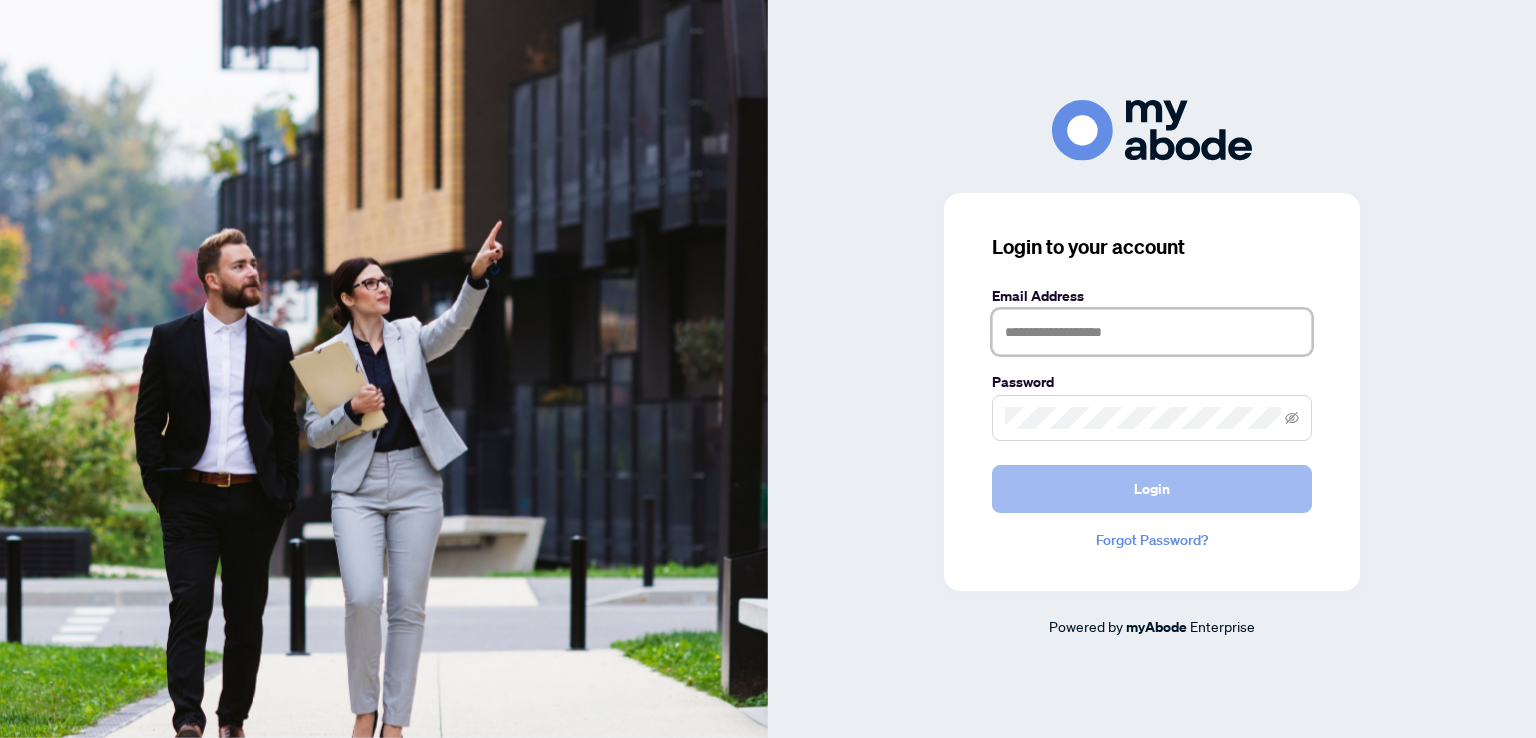 type on "**********" 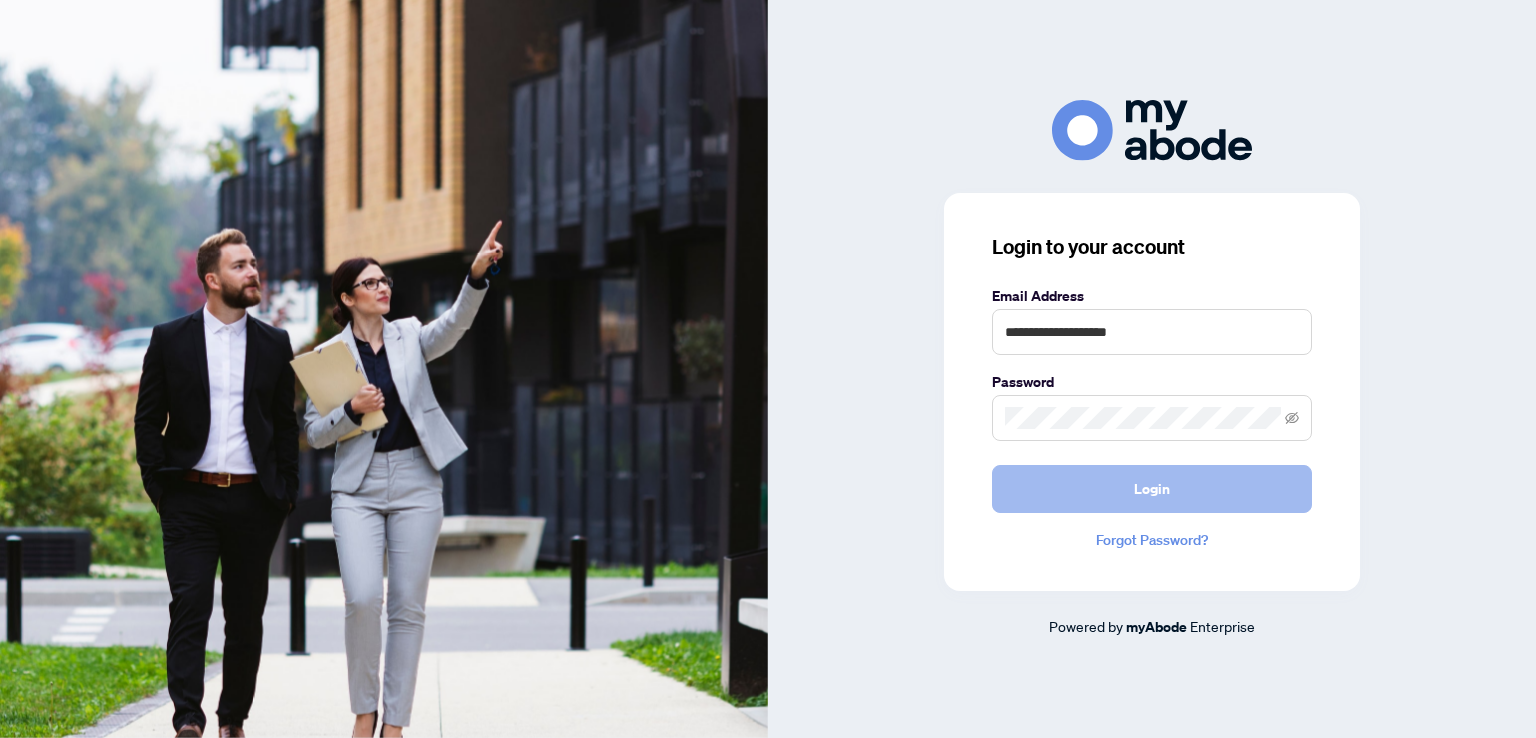 click on "Login" at bounding box center [1152, 489] 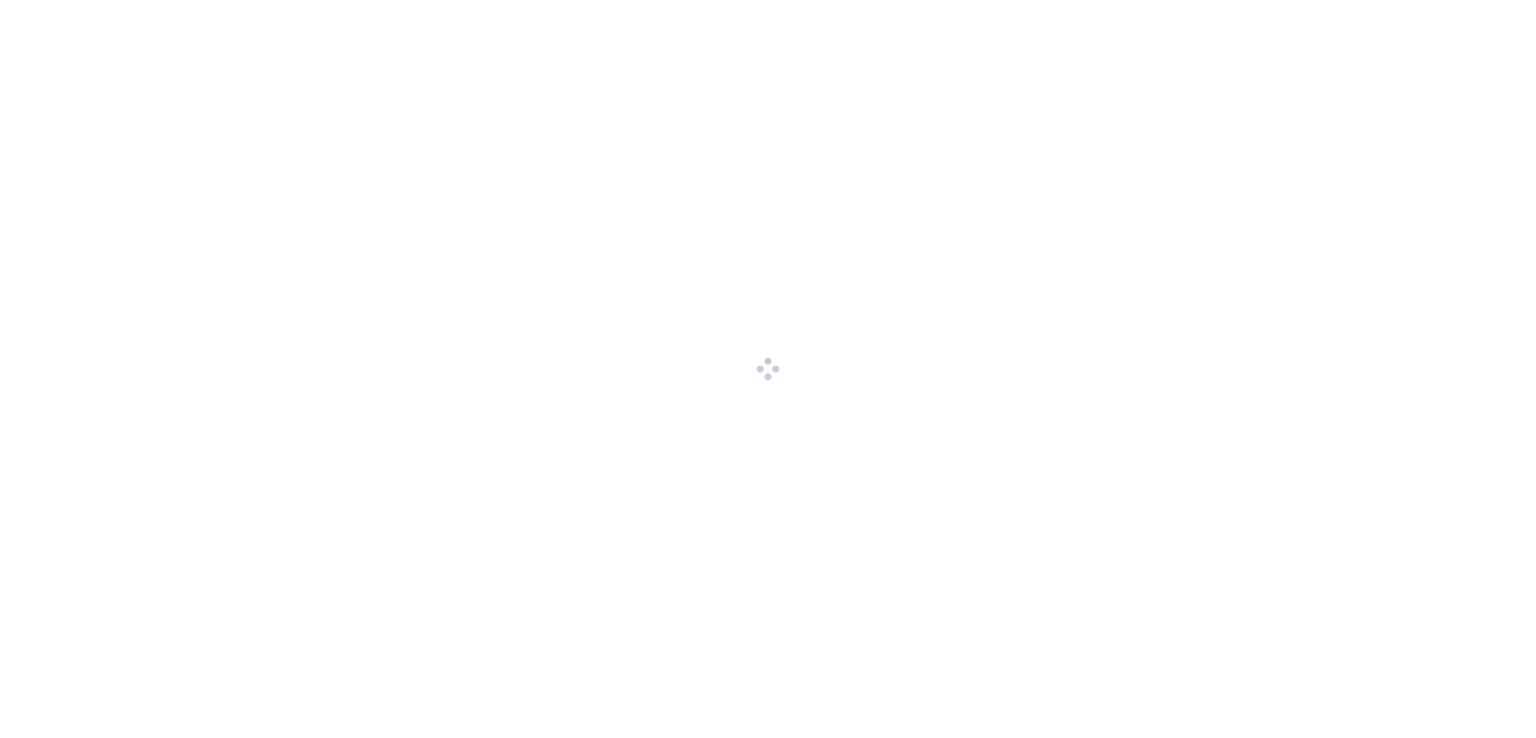 scroll, scrollTop: 0, scrollLeft: 0, axis: both 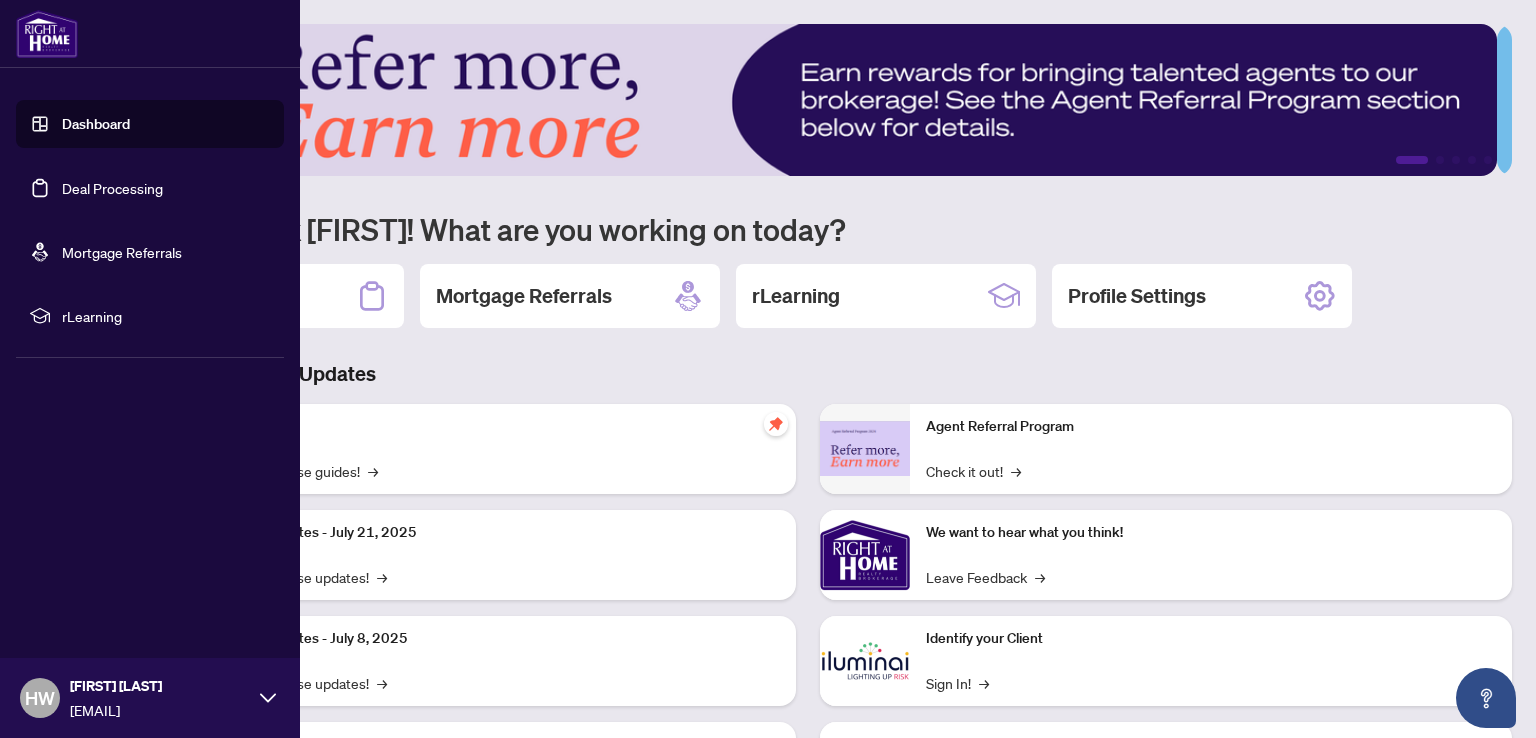 click on "Dashboard" at bounding box center (96, 124) 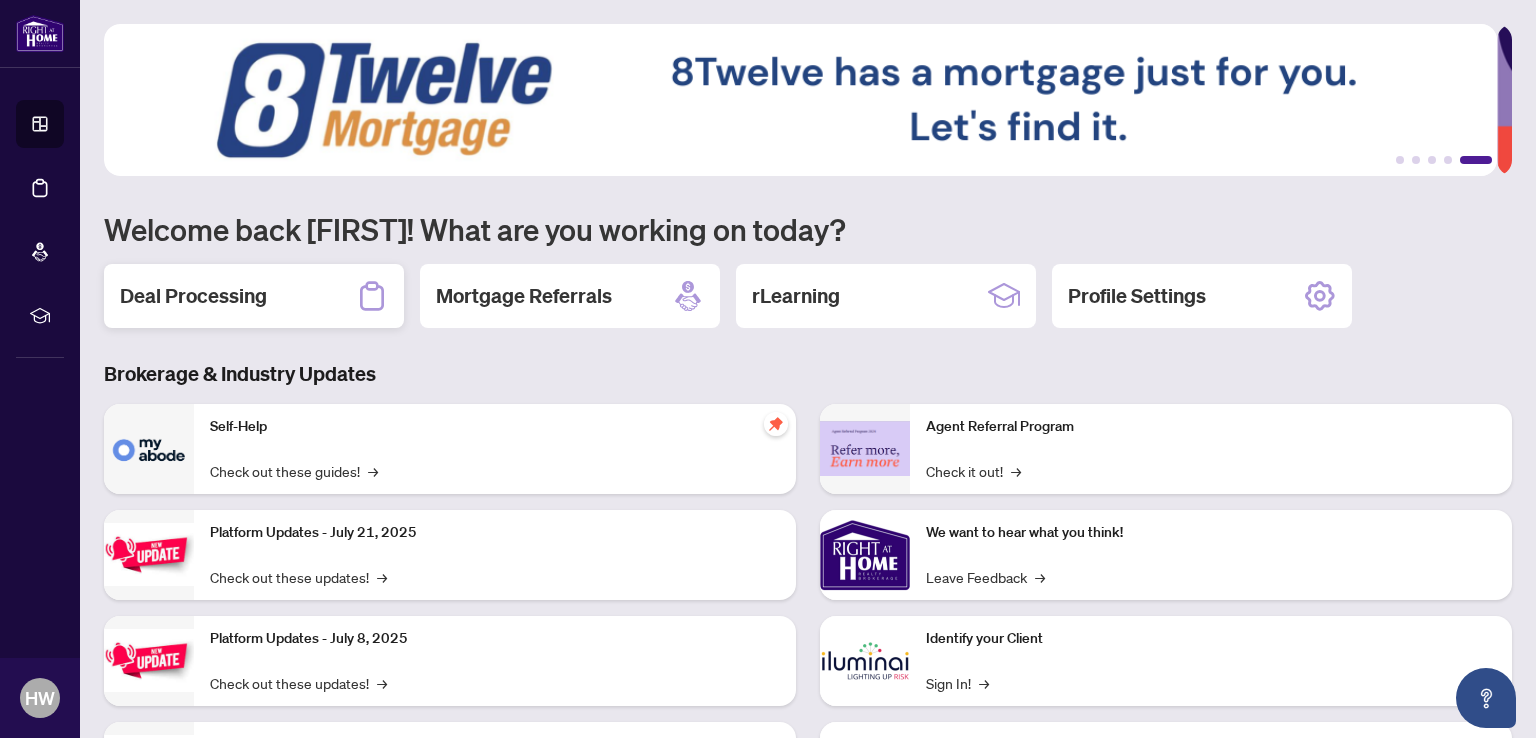 click on "Deal Processing" at bounding box center (254, 296) 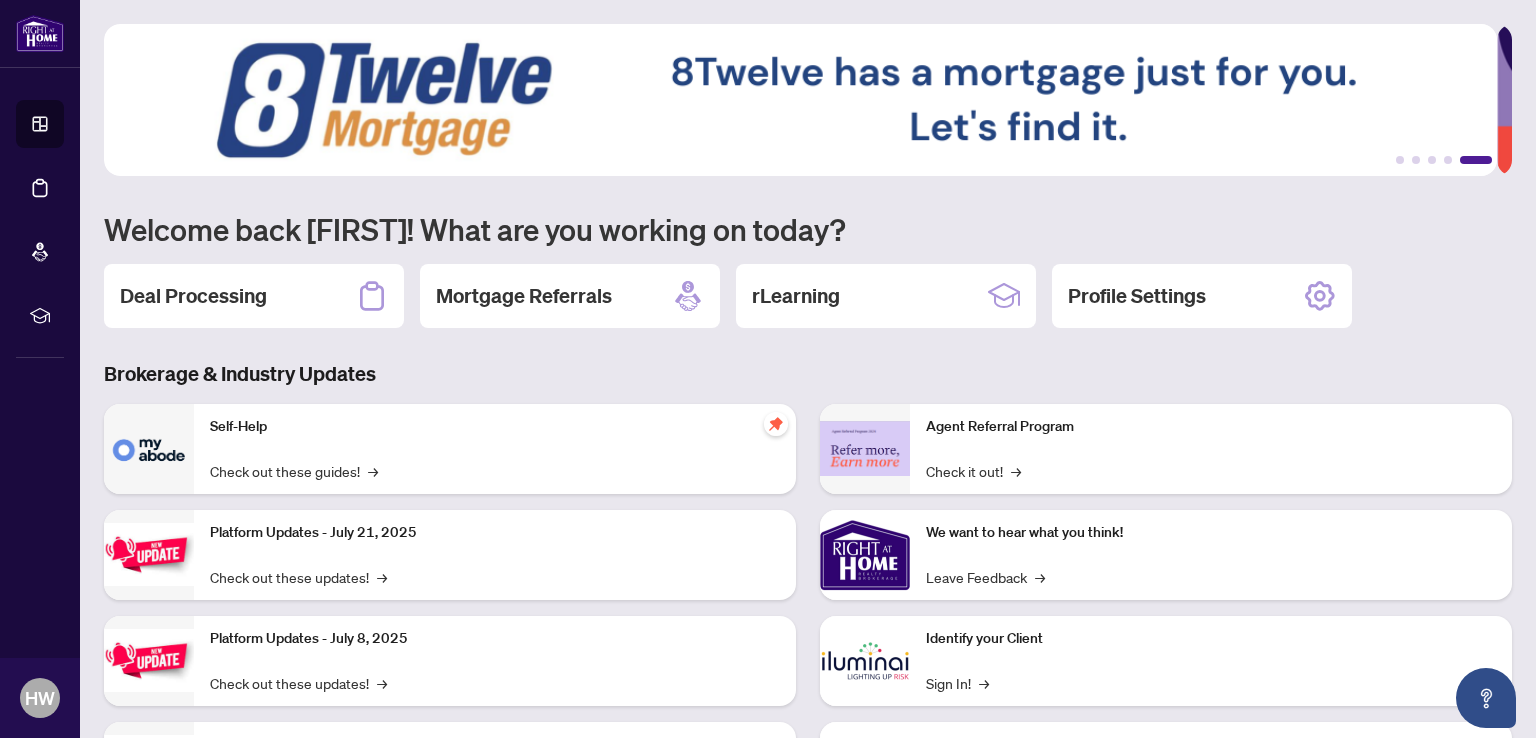 click on "1 2 3 4 5 Welcome back Helen! What are you working on today? Deal Processing Mortgage Referrals rLearning Profile Settings Brokerage & Industry Updates   Self-Help Check out these guides! → Platform Updates - July 21, 2025 Check out these updates! → Platform Updates - July 8, 2025 Check out these updates! → Platform Updates - June 23, 2025 Check out these updates! → Agent Referral Program Check it out! → We want to hear what you think! Leave Feedback → Identify your Client Sign In! → Sail Away With 8Twelve  Check it Out! →" at bounding box center (808, 369) 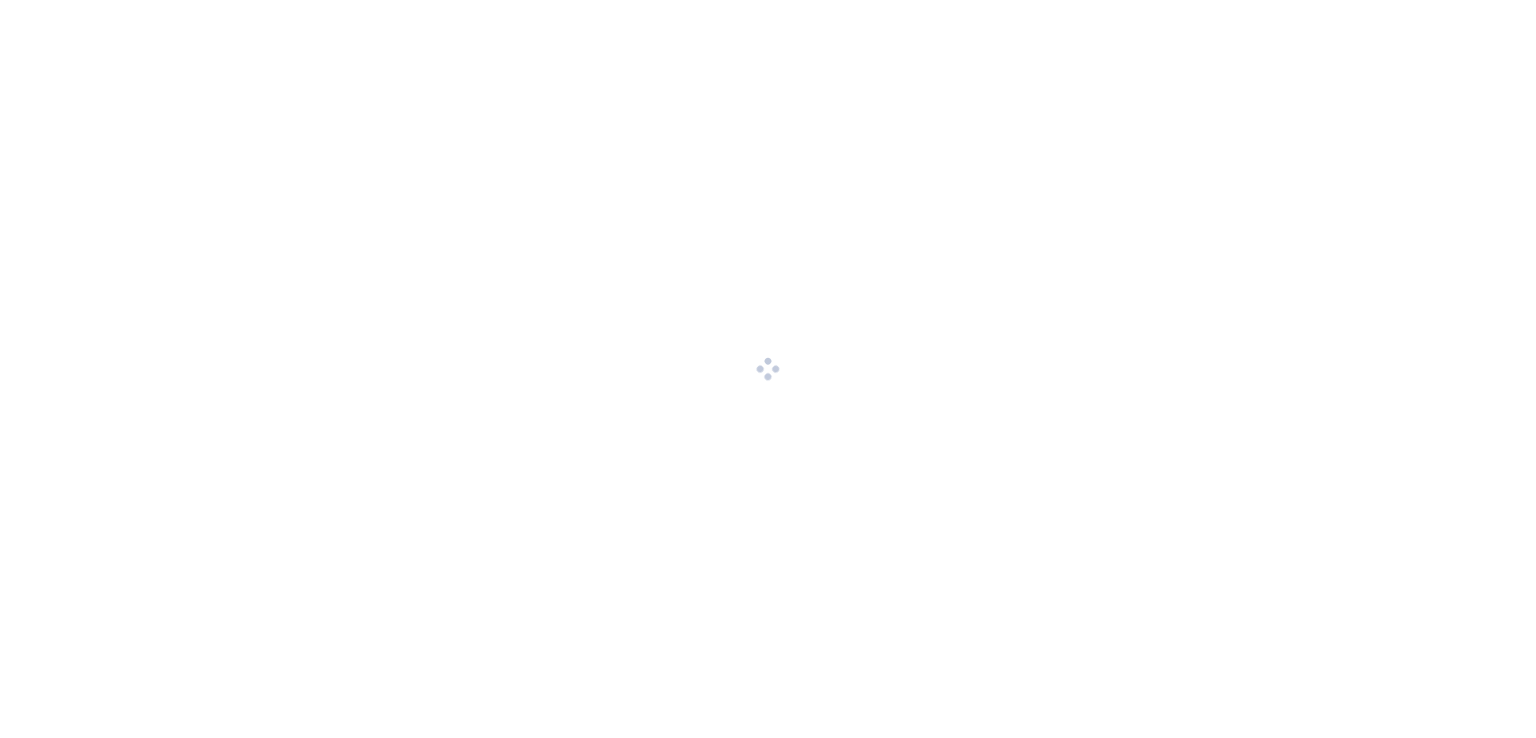 scroll, scrollTop: 0, scrollLeft: 0, axis: both 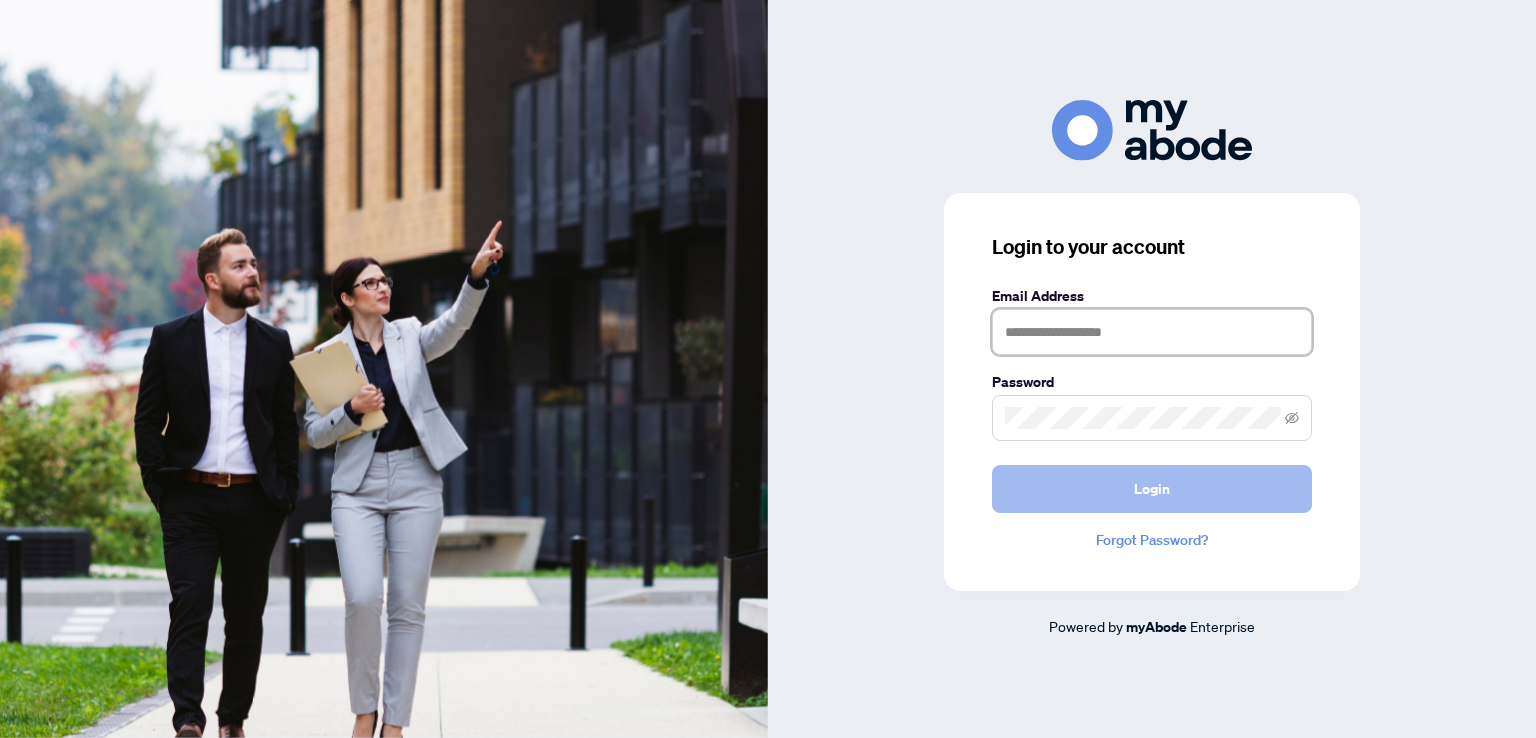 type on "**********" 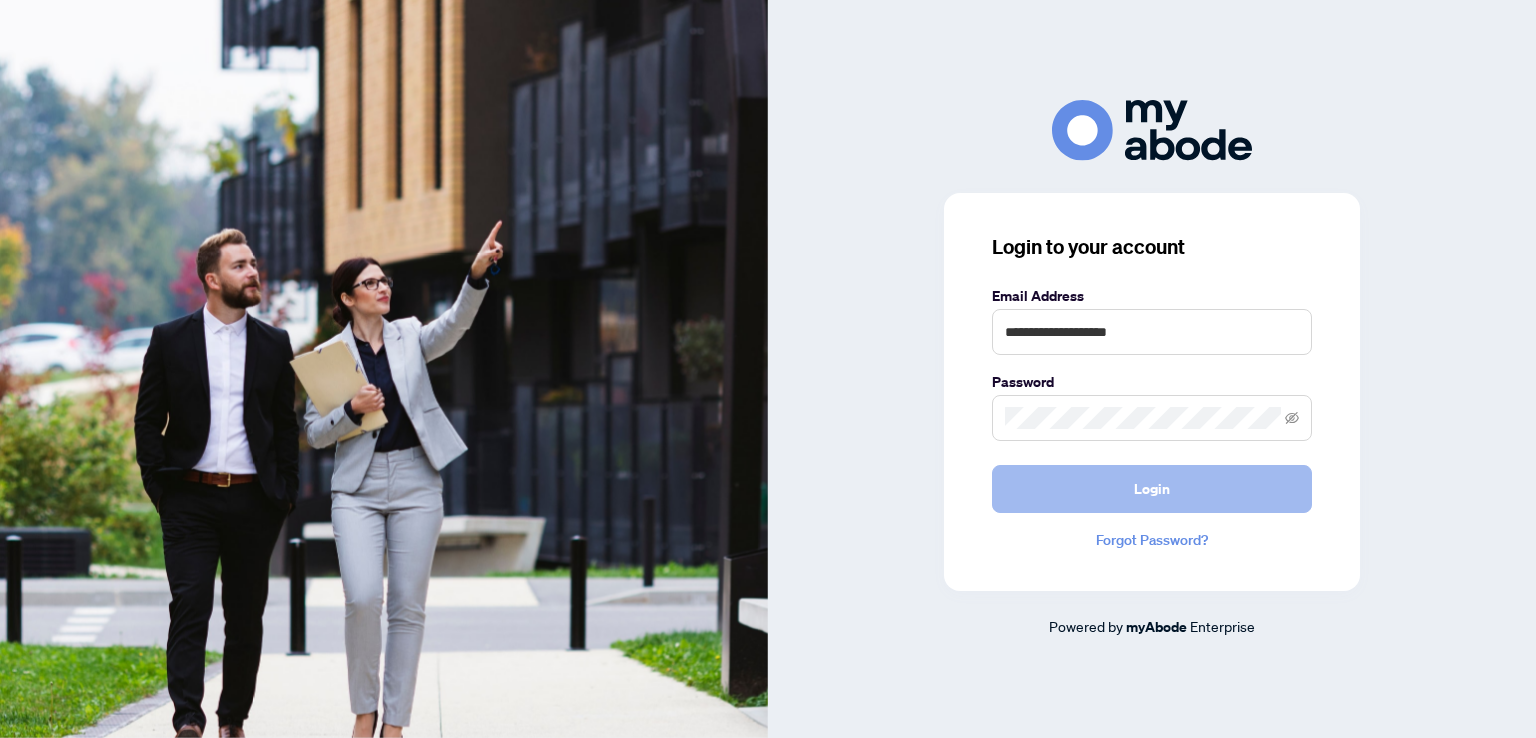 click on "Login" at bounding box center (1152, 489) 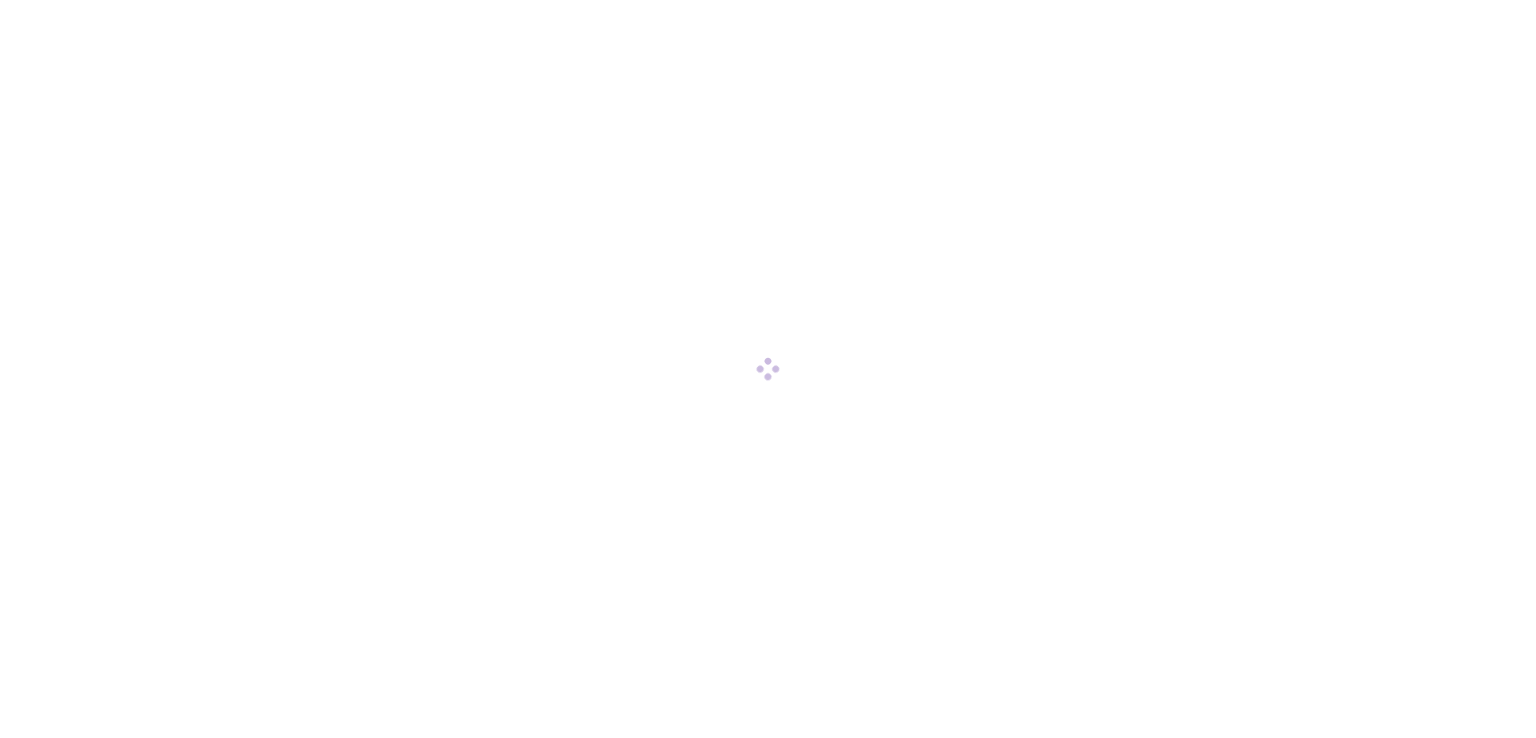 scroll, scrollTop: 0, scrollLeft: 0, axis: both 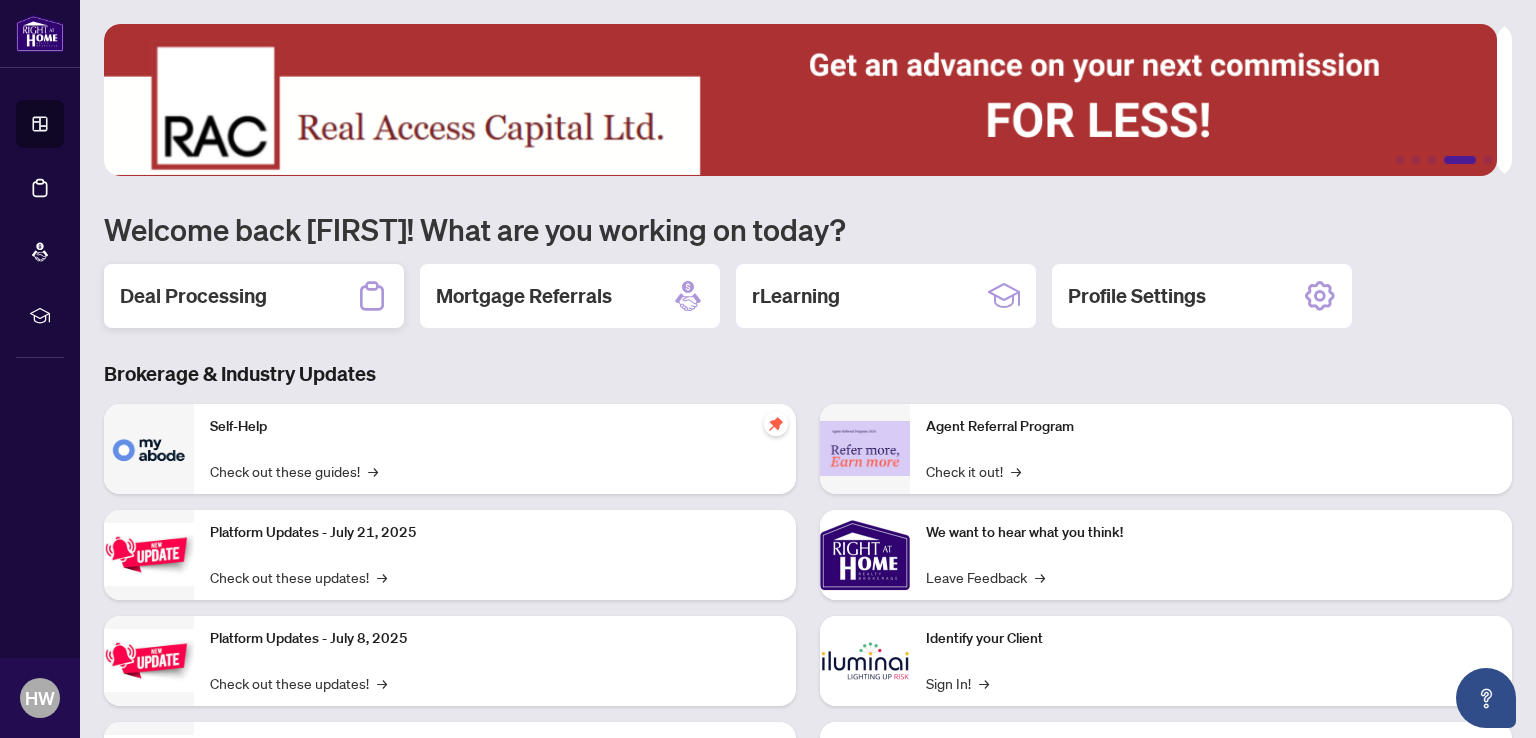 click 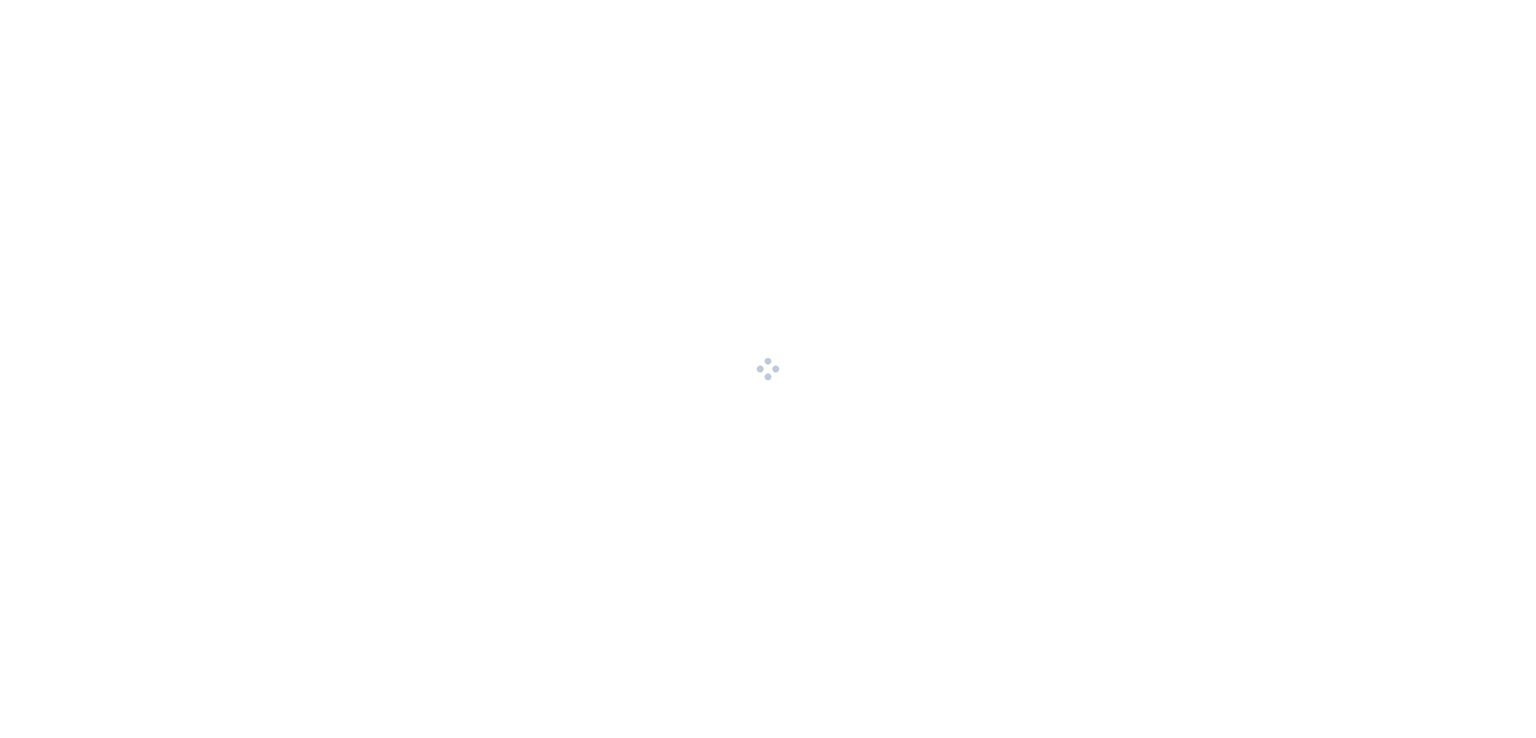 scroll, scrollTop: 0, scrollLeft: 0, axis: both 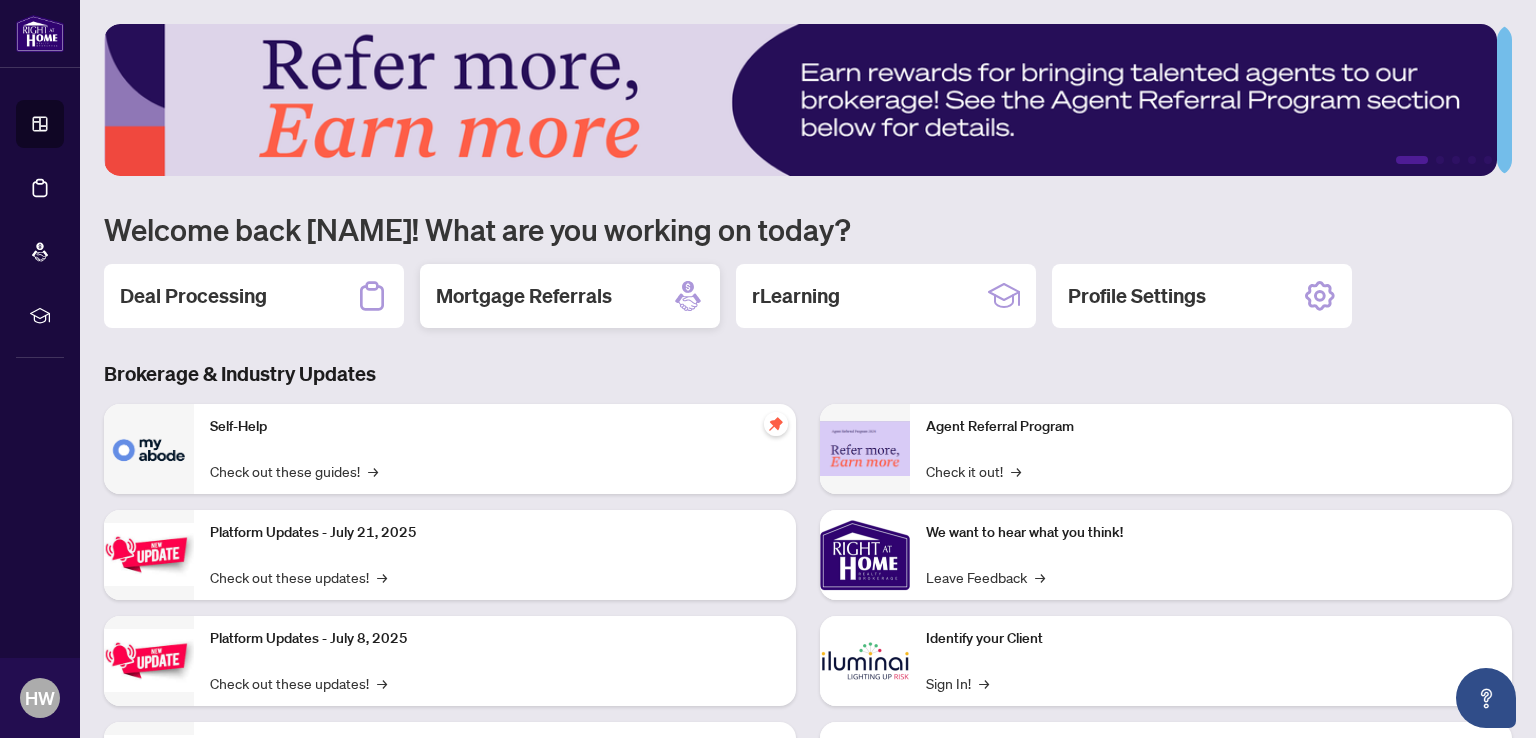 click on "Mortgage Referrals" at bounding box center [524, 296] 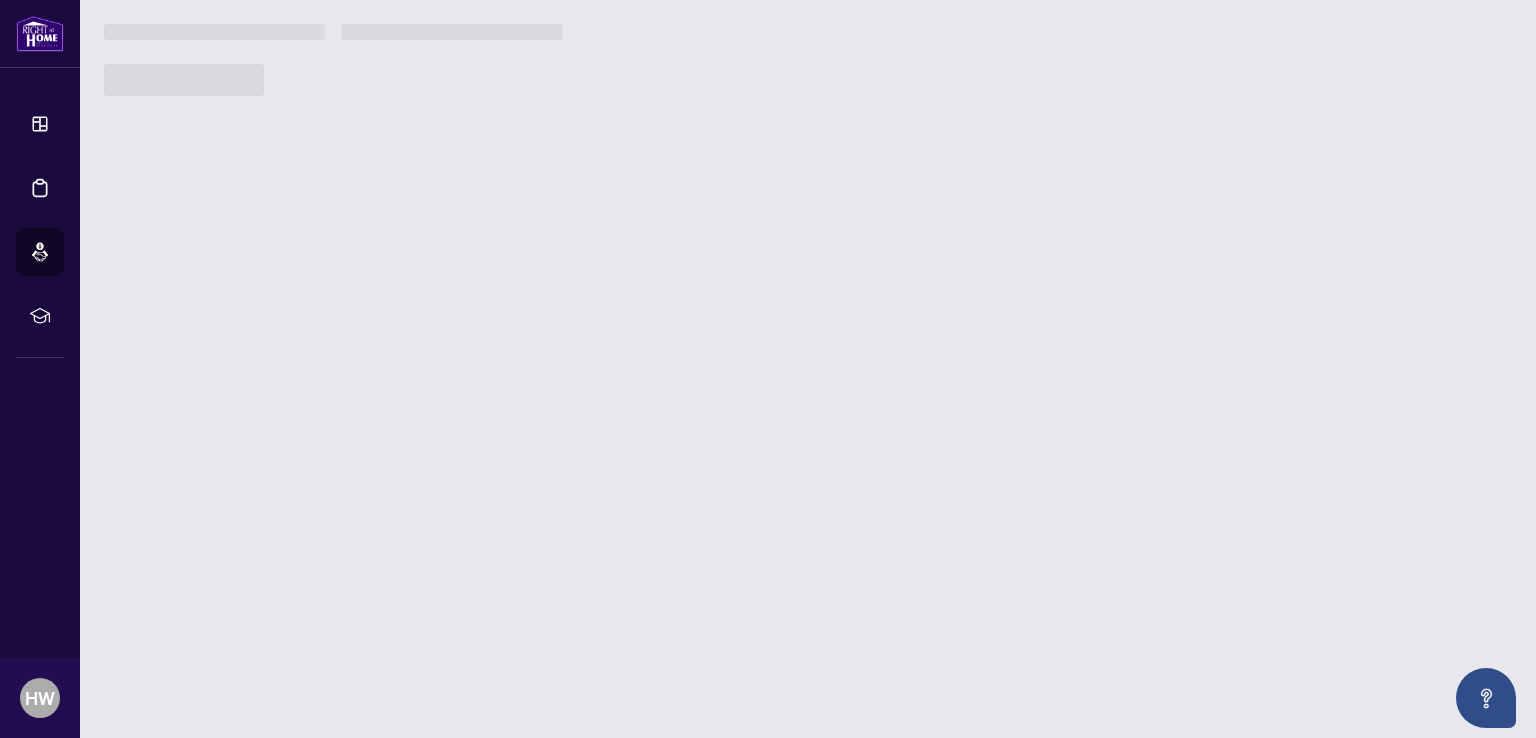 click on "1 2 3 4 5 Welcome back [NAME]! What are you working on today? Deal Processing Mortgage Referrals rLearning Profile Settings Brokerage & Industry Updates Self-Help Check out these guides! → Platform Updates - July 21, 2025 Check out these updates! → Platform Updates - July 8, 2025 Check out these updates! → Platform Updates - June 23, 2025 Check out these updates! → Agent Referral Program Check it out! → We want to hear what you think! Leave Feedback → Identify your Client Sign In! → Sail Away With 8Twelve Check it Out!" at bounding box center (808, 369) 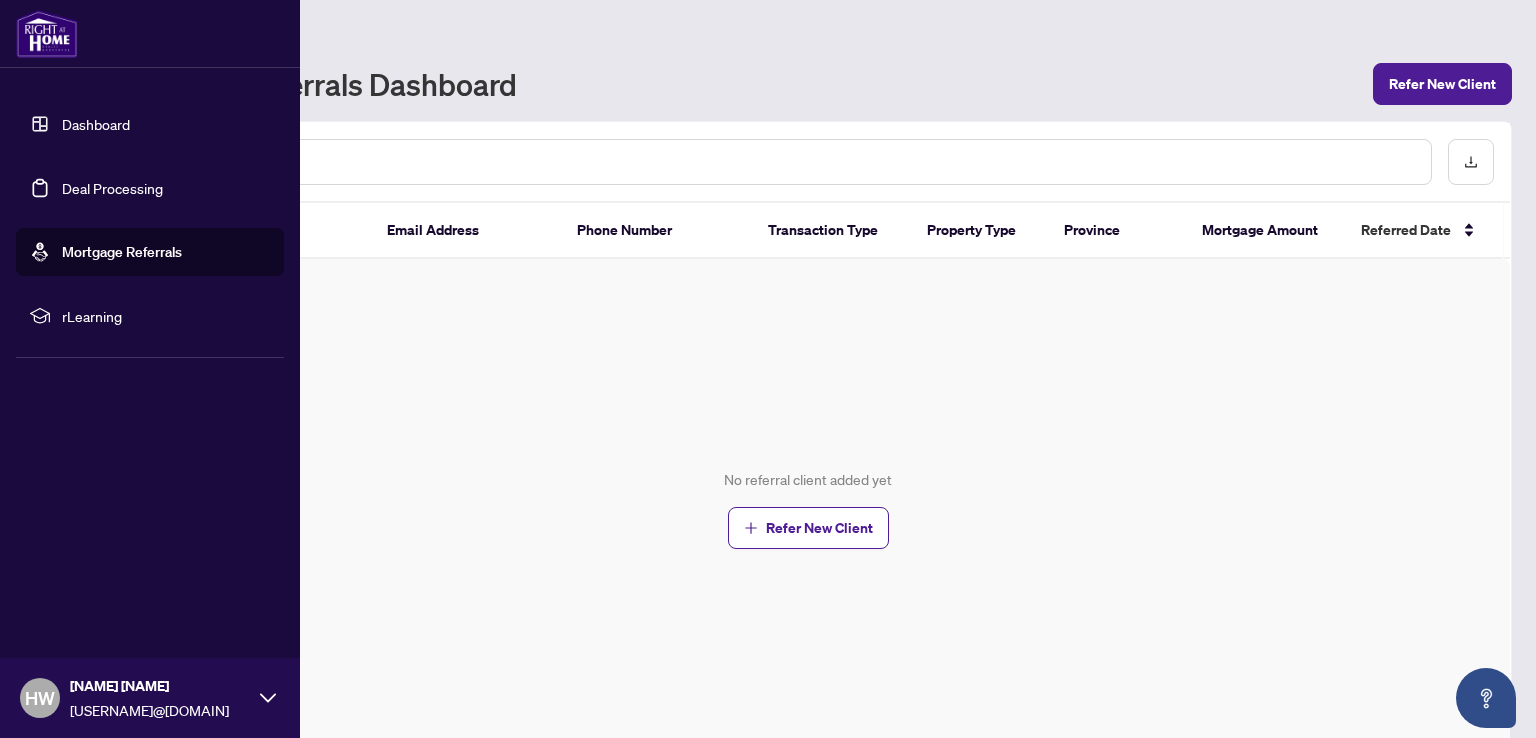 click on "Dashboard" at bounding box center (96, 124) 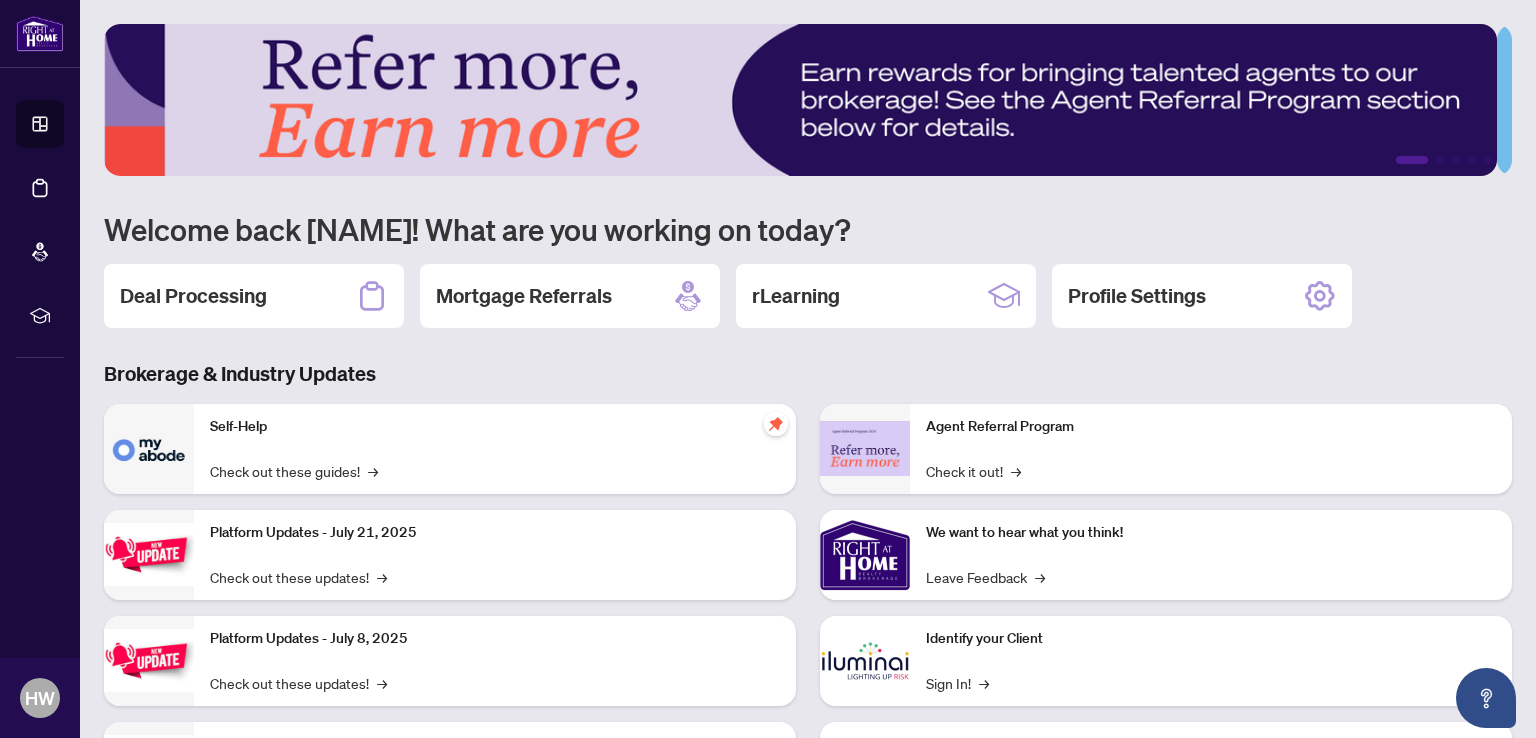 click on "Welcome back [FIRST]! What are you working on today?" at bounding box center (808, 229) 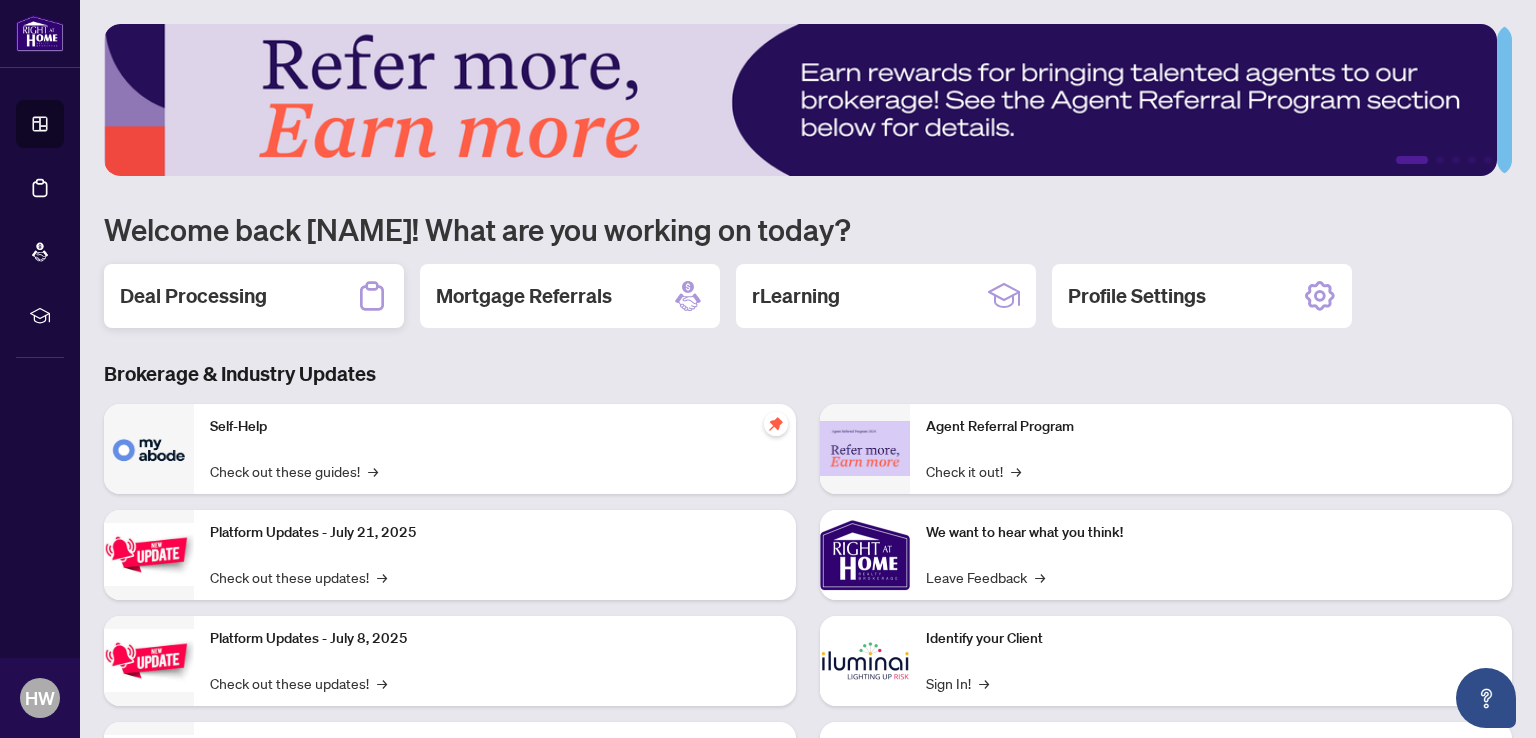 click on "Deal Processing" at bounding box center (193, 296) 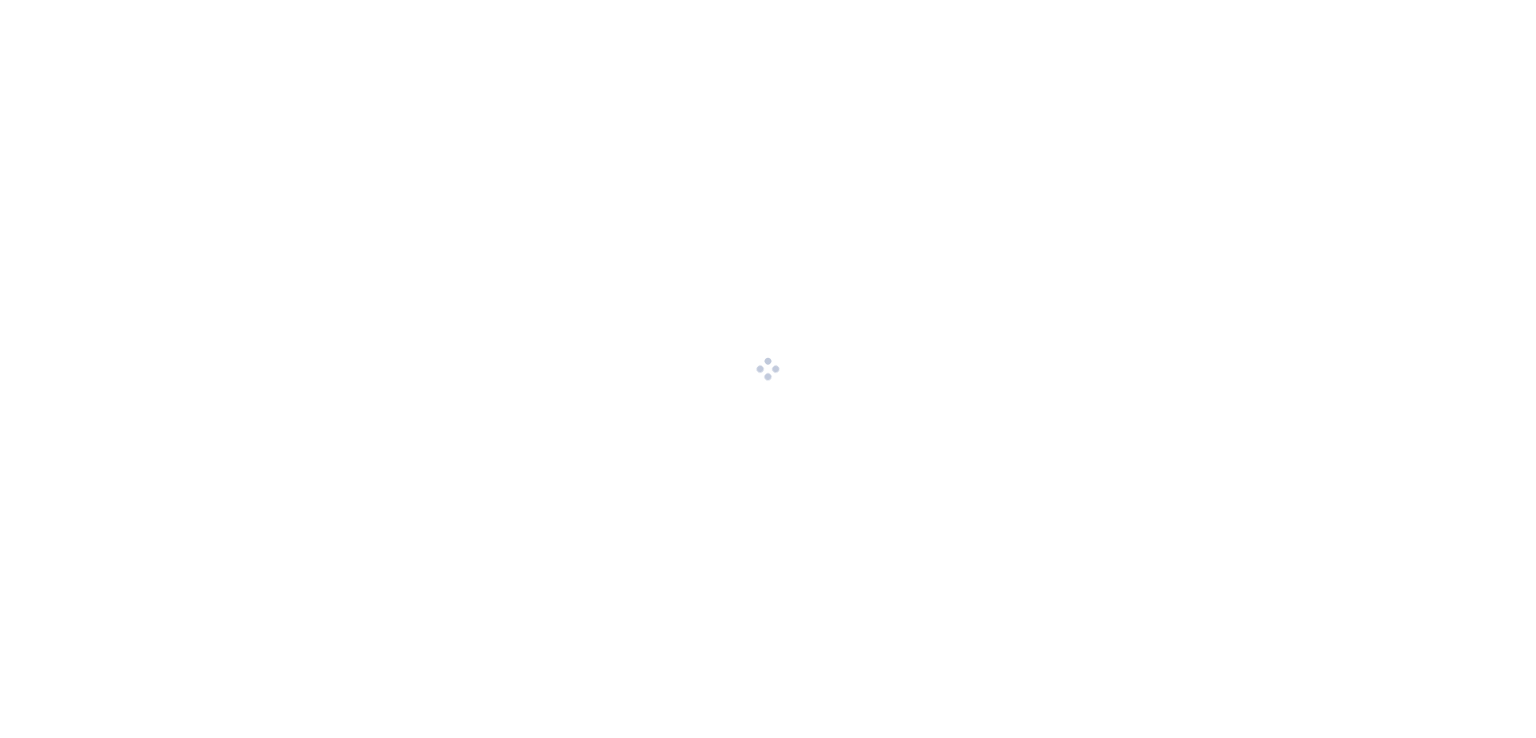 scroll, scrollTop: 0, scrollLeft: 0, axis: both 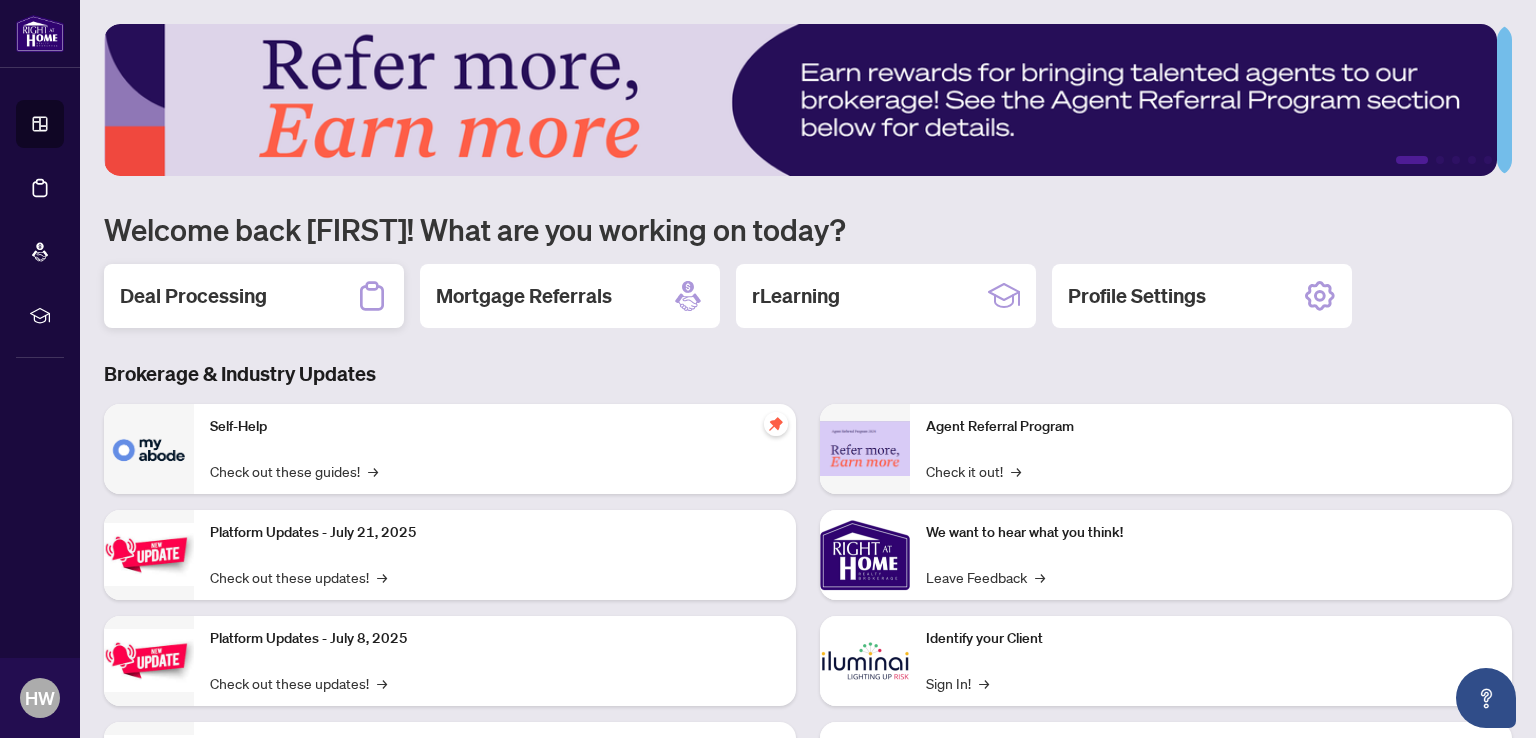 click 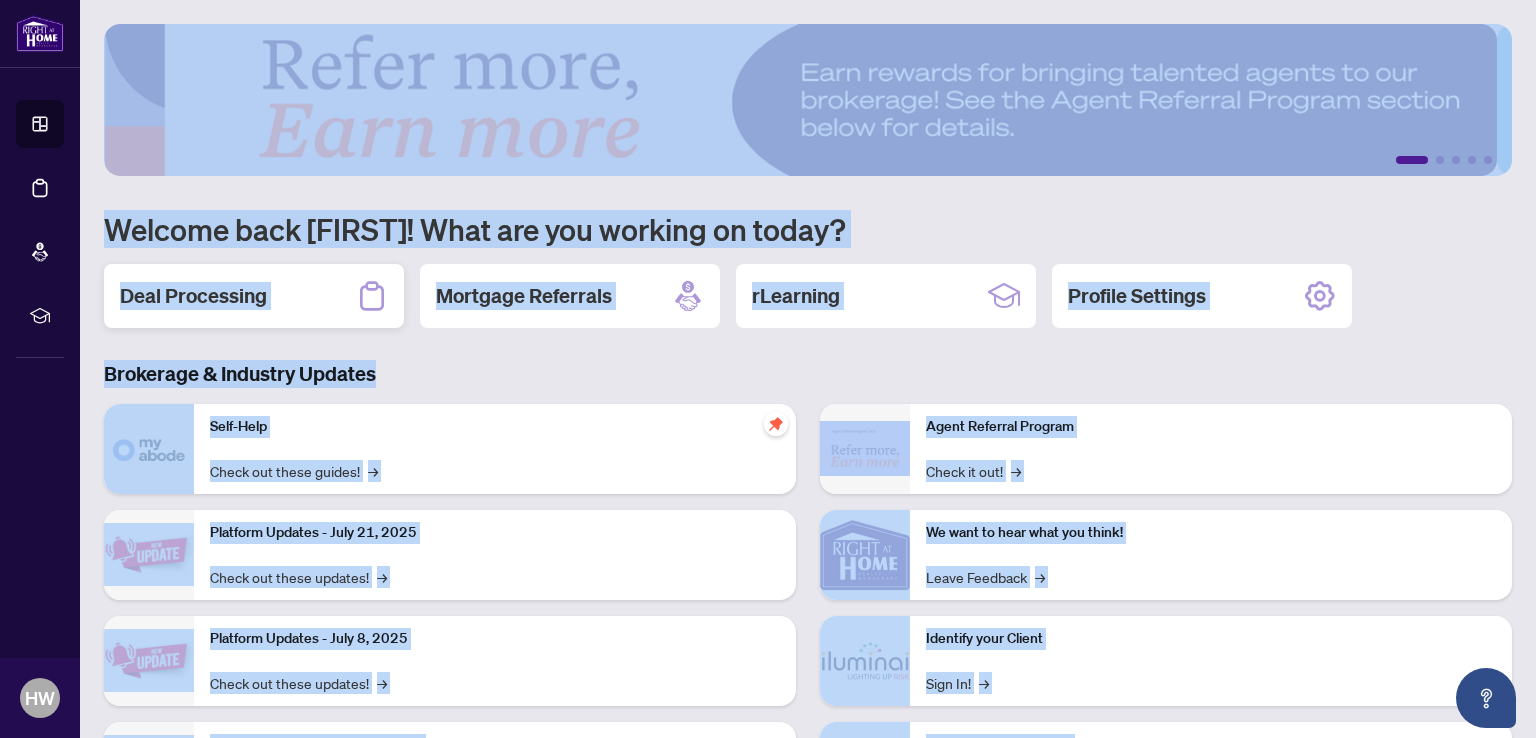 click on "1 2 3 4 5 Welcome back [NAME]! What are you working on today? Deal Processing Mortgage Referrals rLearning Profile Settings Brokerage & Industry Updates Self-Help Check out these guides! → Platform Updates - July 21, 2025 Check out these updates! → Platform Updates - July 8, 2025 Check out these updates! → Platform Updates - June 23, 2025 Check out these updates! → Agent Referral Program Check it out! → We want to hear what you think! Leave Feedback → Identify your Client Sign In! → Sail Away With 8Twelve Check it Out!" at bounding box center [808, 369] 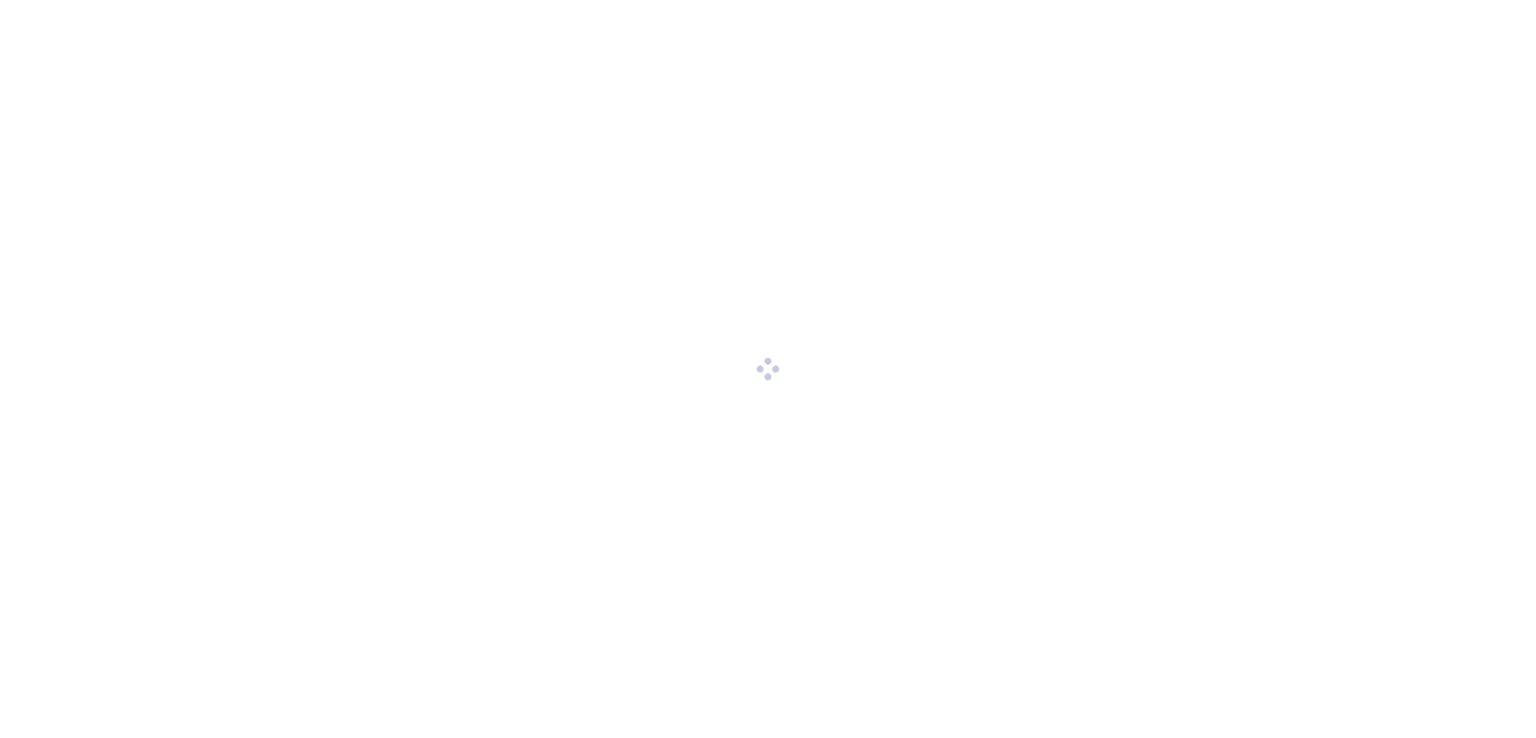scroll, scrollTop: 0, scrollLeft: 0, axis: both 